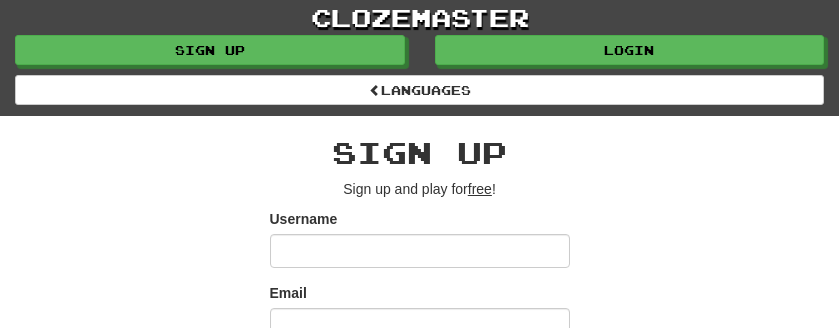 scroll, scrollTop: 0, scrollLeft: 0, axis: both 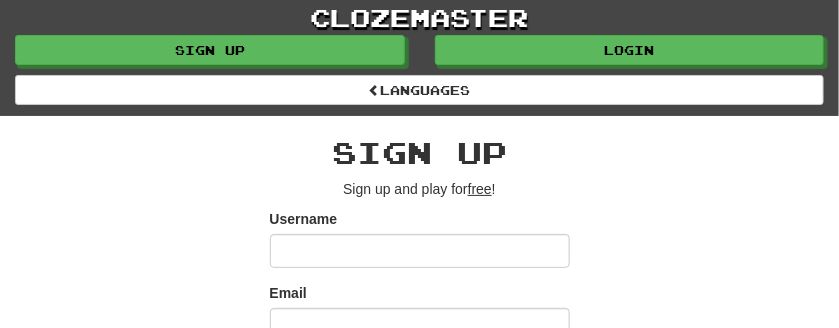 click on "Username" at bounding box center (420, 251) 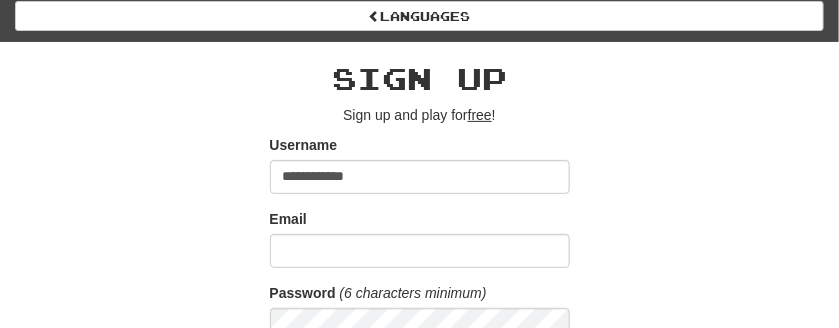 scroll, scrollTop: 100, scrollLeft: 0, axis: vertical 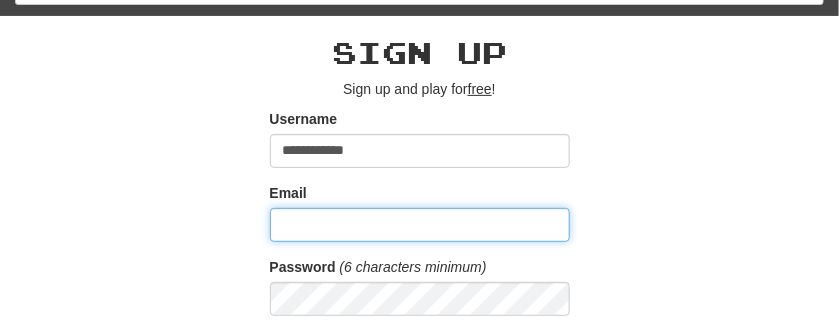 click on "Email" at bounding box center (420, 225) 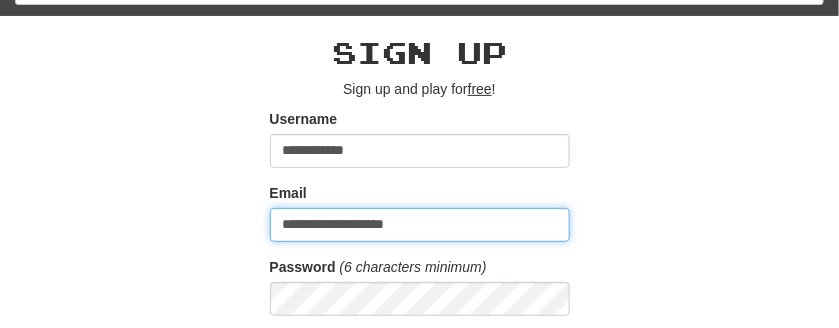 scroll, scrollTop: 200, scrollLeft: 0, axis: vertical 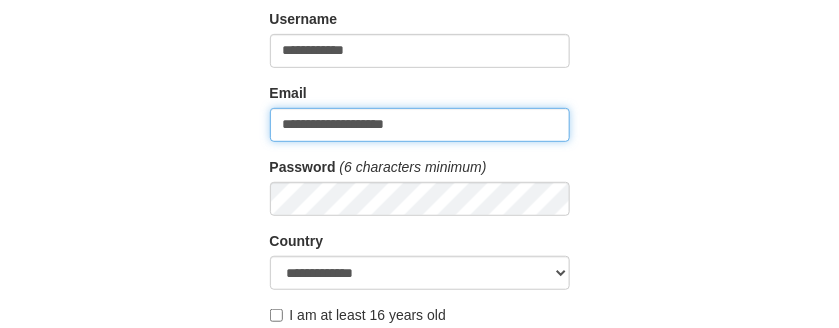 type on "**********" 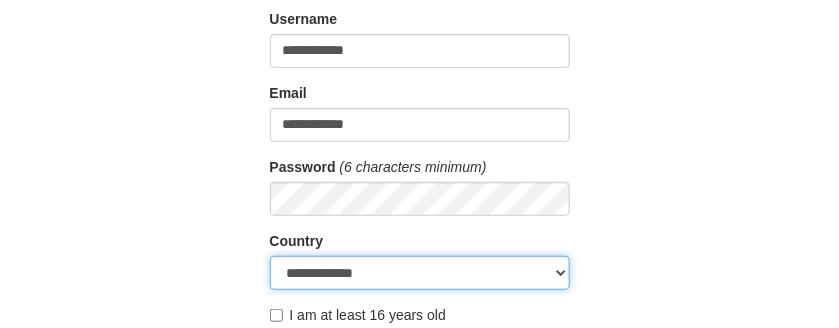 click on "**********" at bounding box center [420, 273] 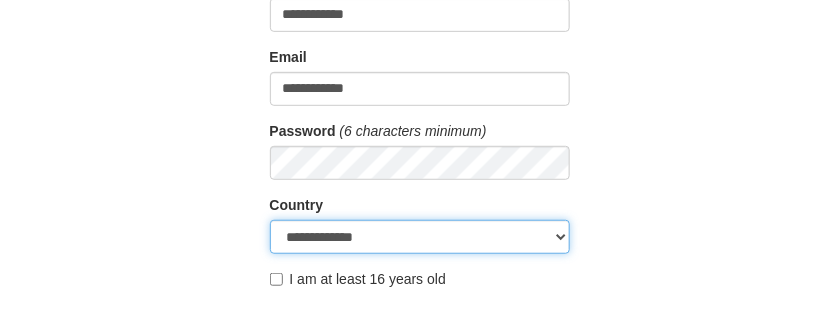 scroll, scrollTop: 400, scrollLeft: 0, axis: vertical 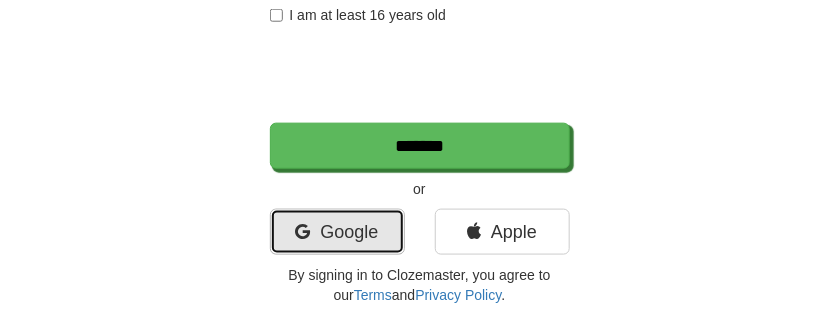 click on "Google" at bounding box center [337, 232] 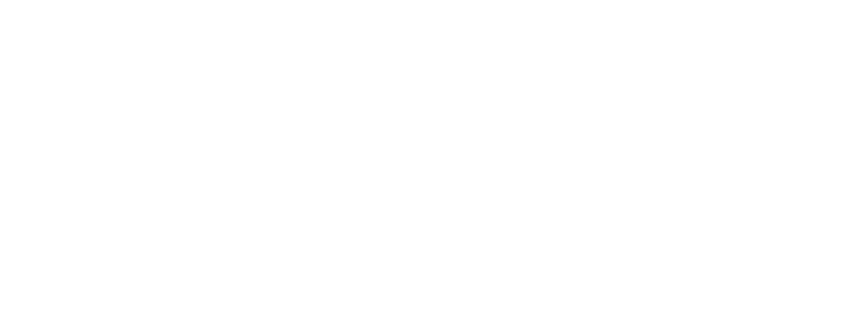 scroll, scrollTop: 0, scrollLeft: 0, axis: both 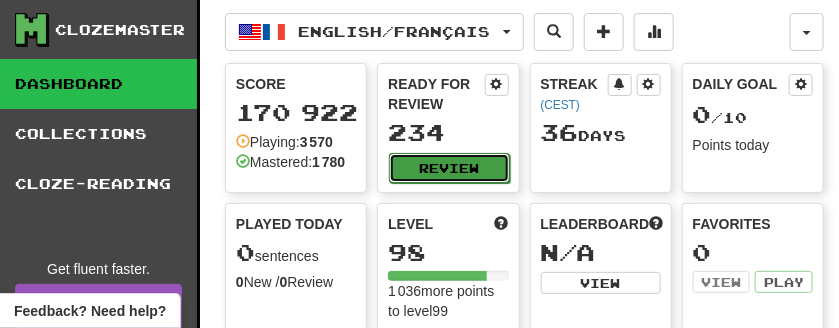 click on "Review" at bounding box center [449, 168] 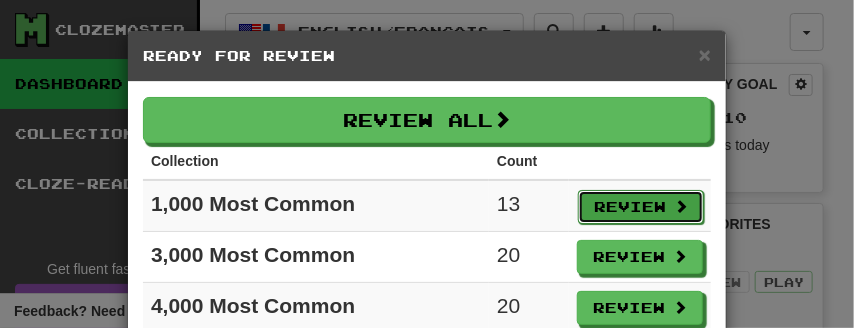 click on "Review" at bounding box center [641, 207] 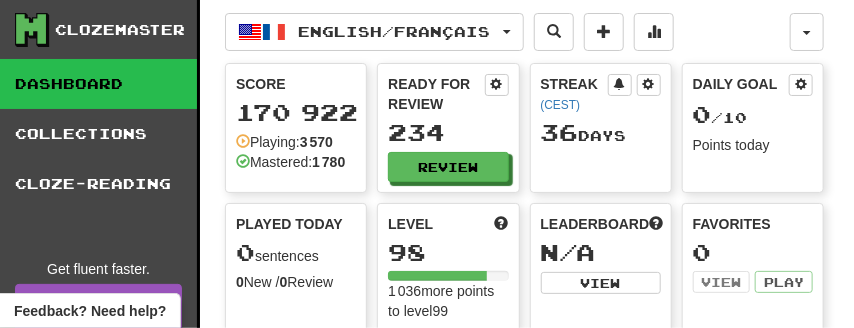 select on "**" 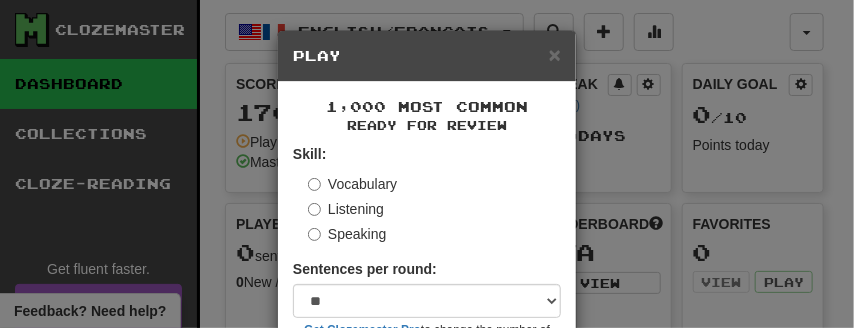 click on "Speaking" at bounding box center [347, 234] 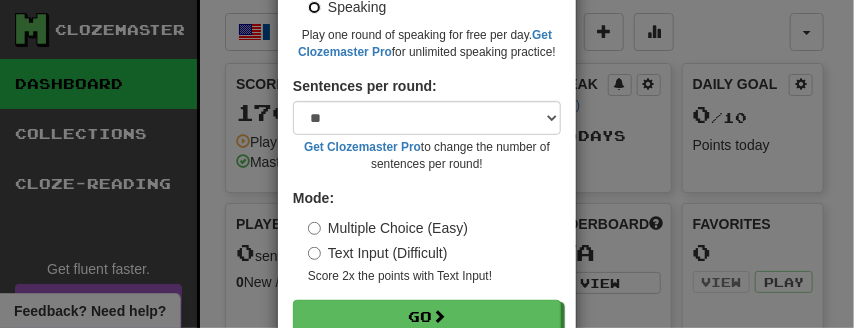 scroll, scrollTop: 277, scrollLeft: 0, axis: vertical 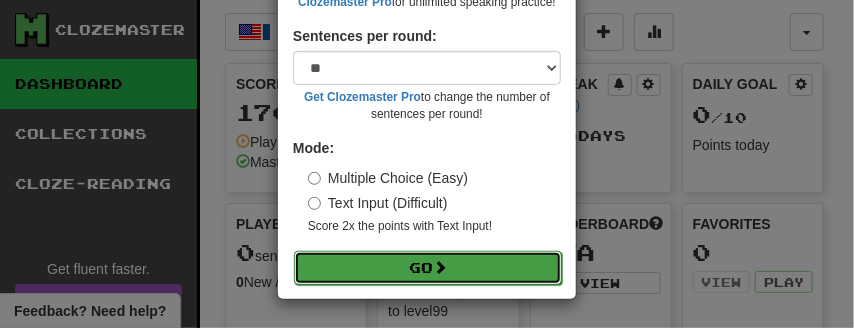 click on "Go" at bounding box center [428, 268] 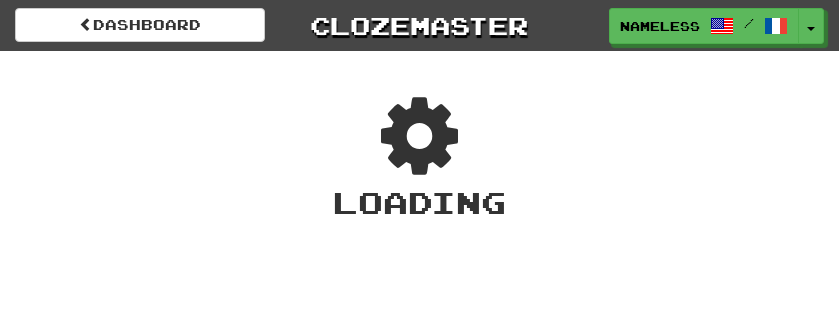 scroll, scrollTop: 0, scrollLeft: 0, axis: both 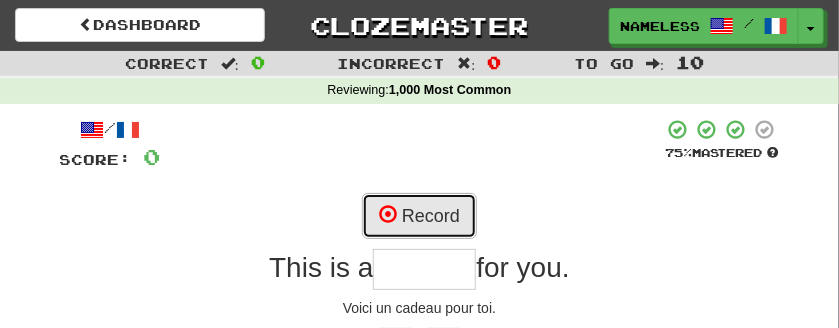 click on "Record" at bounding box center [419, 216] 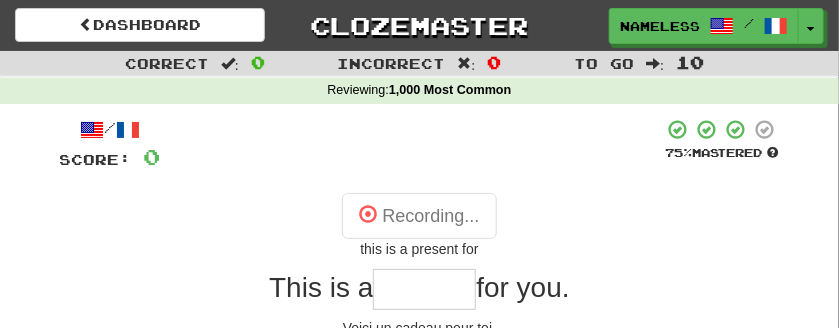 type on "*******" 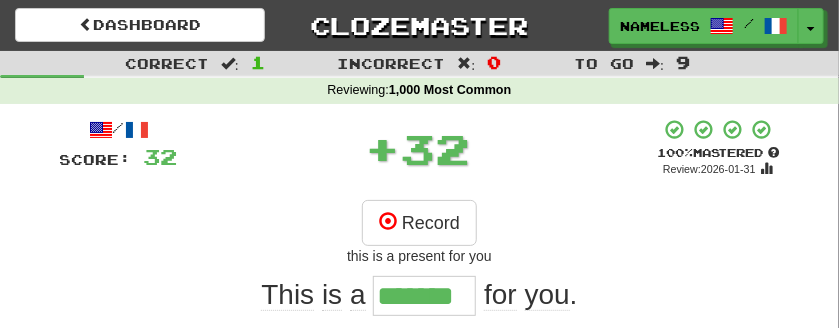 scroll, scrollTop: 100, scrollLeft: 0, axis: vertical 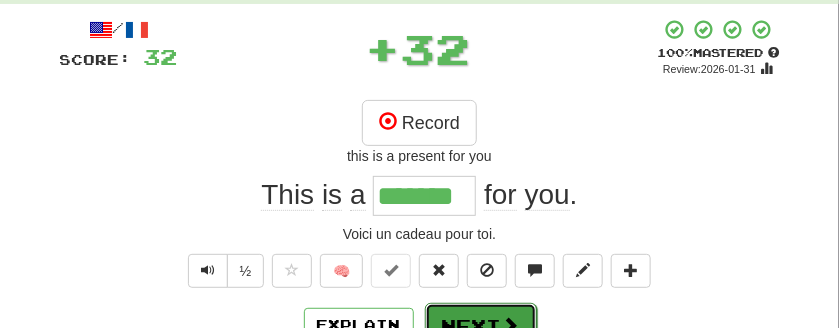 click on "Next" at bounding box center (481, 326) 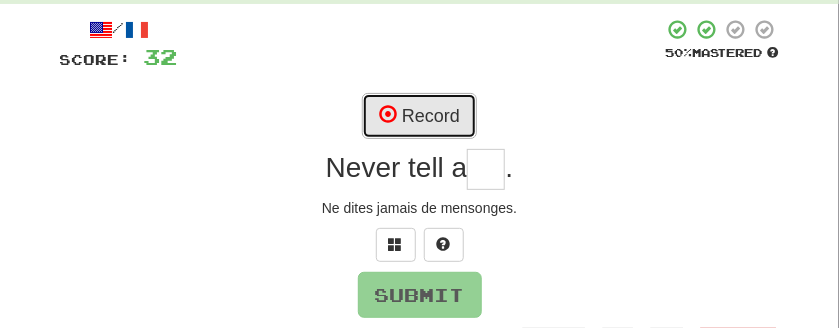 click on "Record" at bounding box center (419, 116) 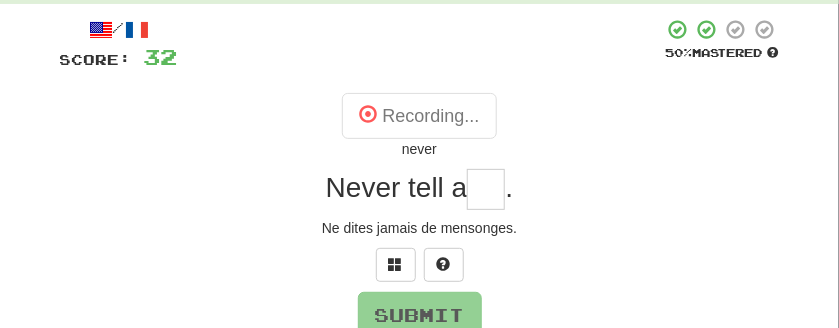 type on "***" 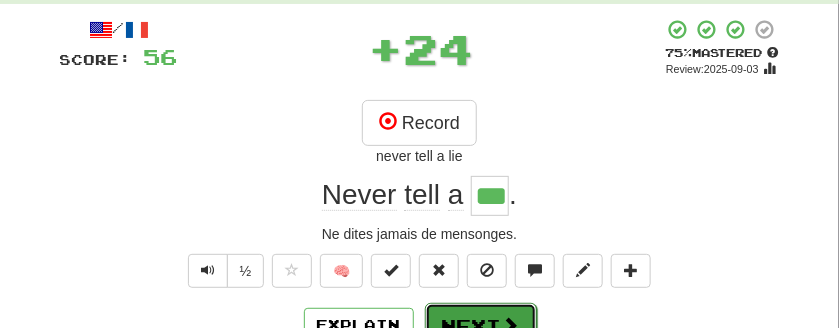 click on "Next" at bounding box center [481, 326] 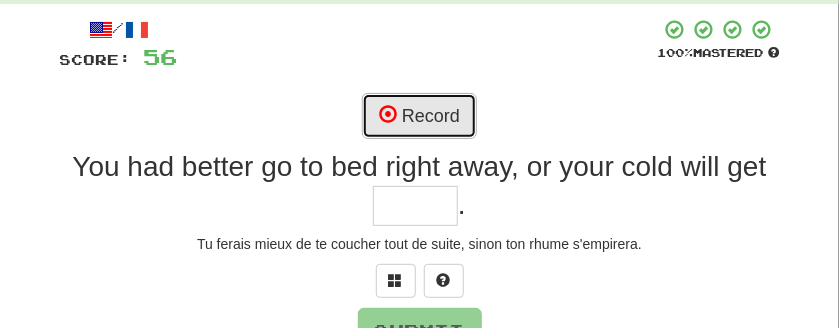 click on "Record" at bounding box center (419, 116) 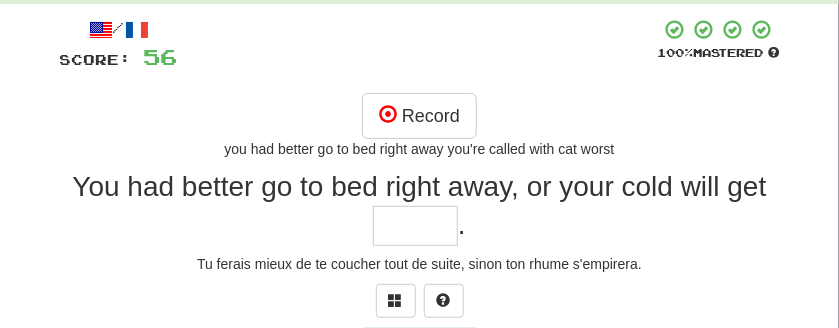 scroll, scrollTop: 200, scrollLeft: 0, axis: vertical 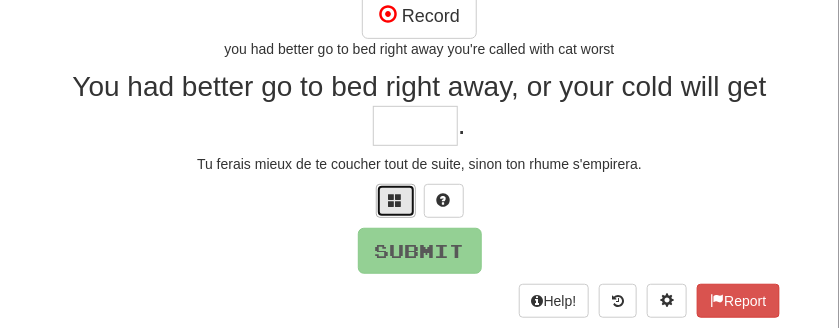 click at bounding box center (396, 200) 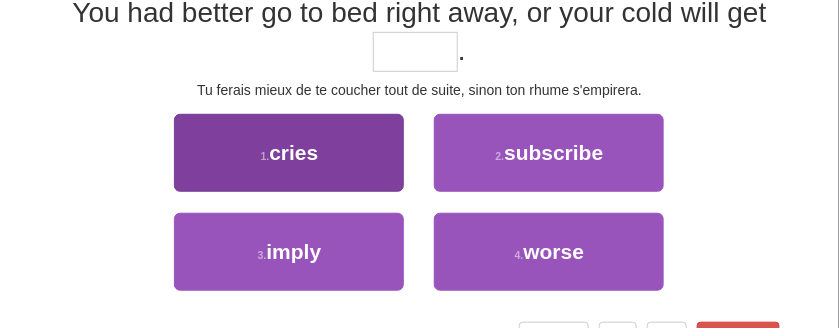 scroll, scrollTop: 300, scrollLeft: 0, axis: vertical 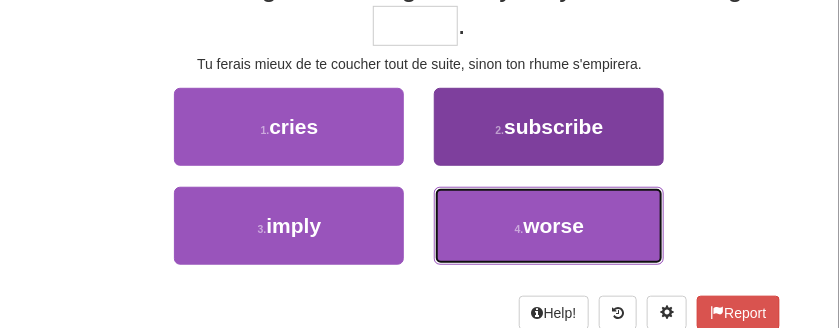 click on "4 .  worse" at bounding box center [549, 226] 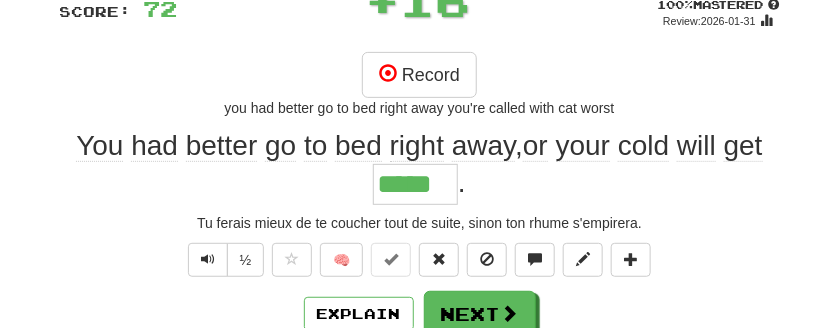 scroll, scrollTop: 106, scrollLeft: 0, axis: vertical 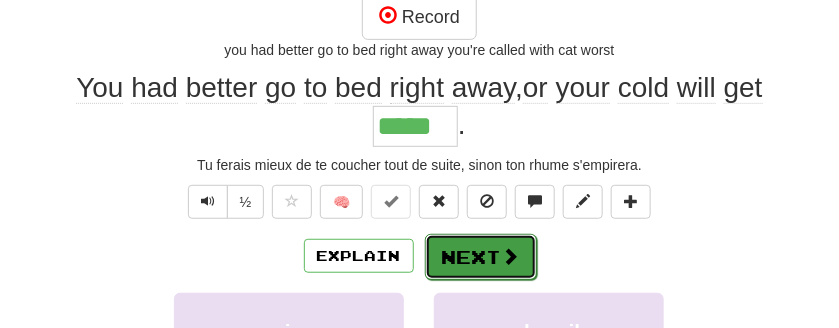 click on "Next" at bounding box center [481, 257] 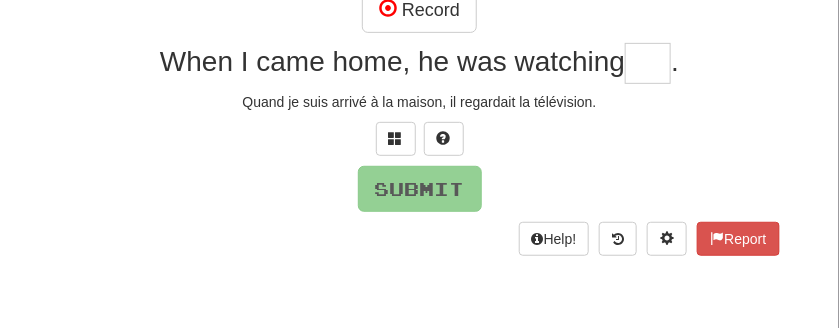 scroll, scrollTop: 200, scrollLeft: 0, axis: vertical 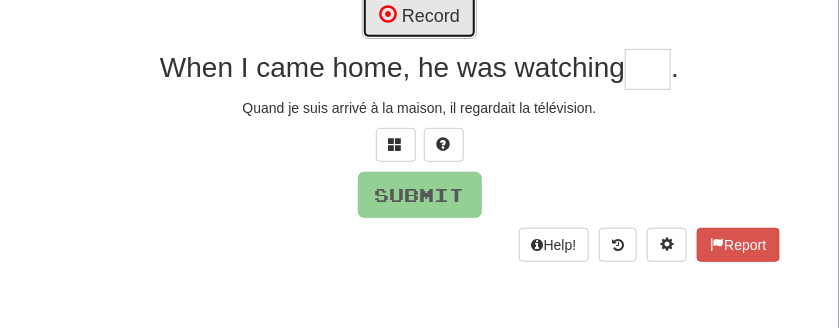 click on "Record" at bounding box center [419, 16] 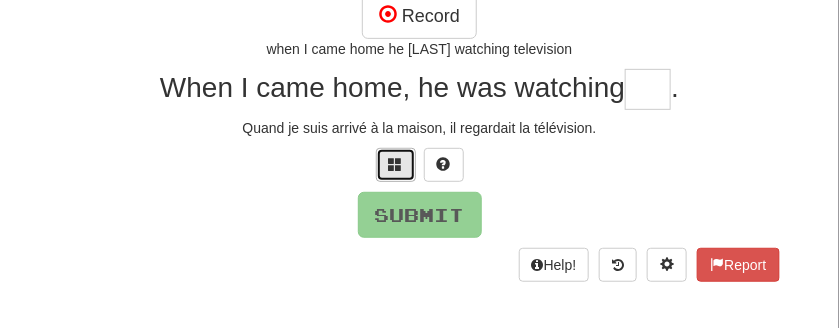 click at bounding box center [396, 164] 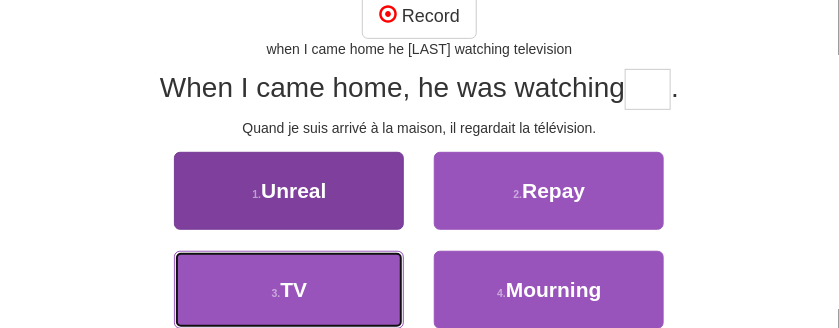 click on "3 .  TV" at bounding box center [289, 290] 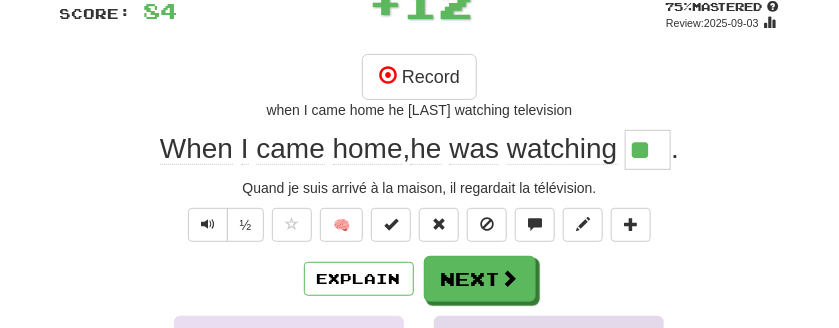 scroll, scrollTop: 106, scrollLeft: 0, axis: vertical 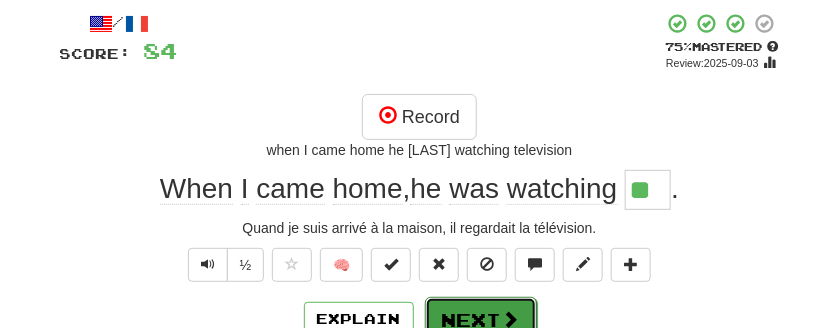 click on "Next" at bounding box center (481, 320) 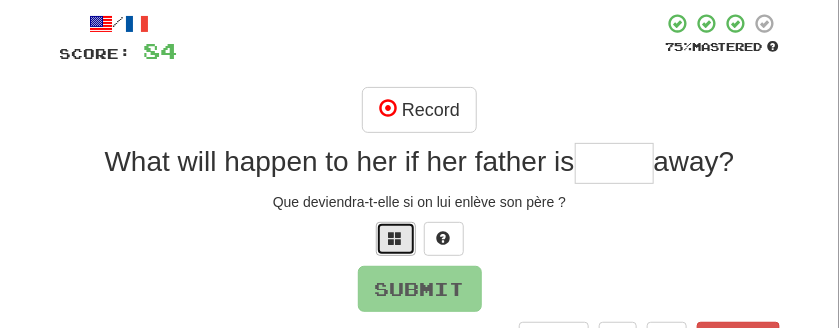 click at bounding box center (396, 238) 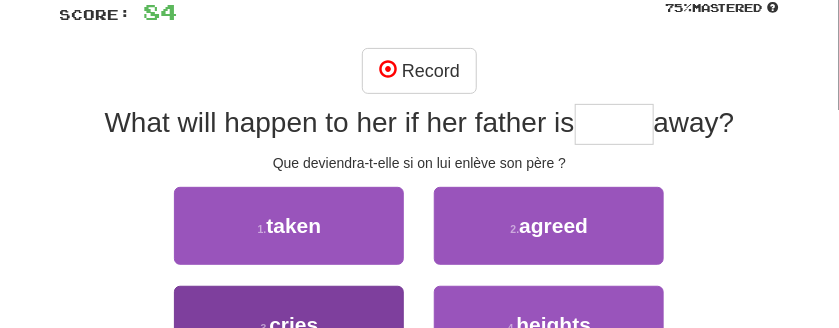 scroll, scrollTop: 106, scrollLeft: 0, axis: vertical 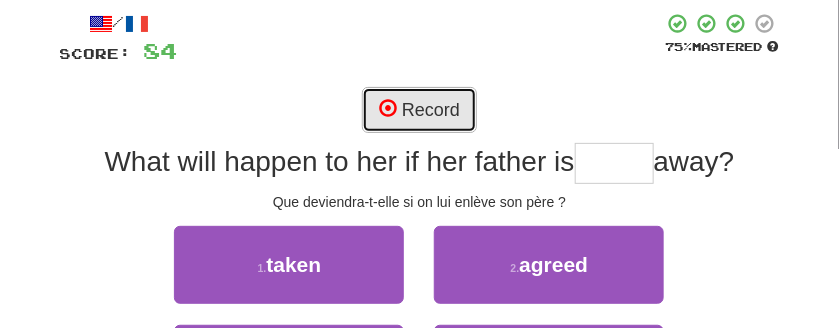 click on "Record" at bounding box center (419, 110) 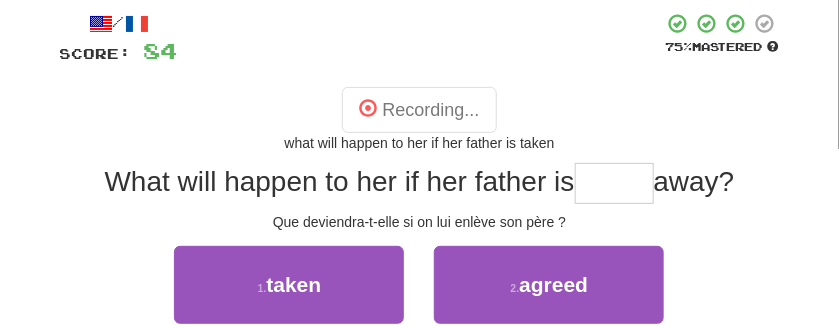 type on "*****" 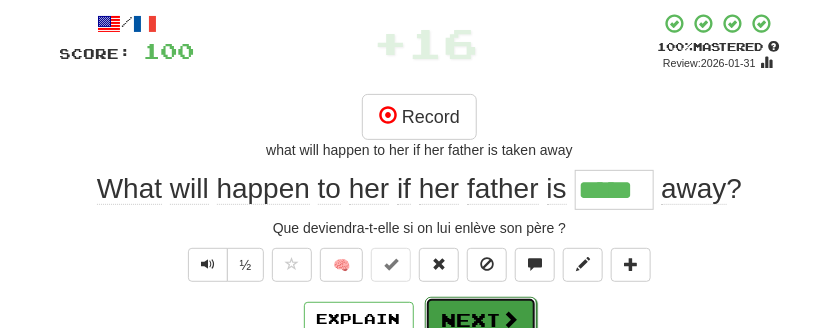 click on "Next" at bounding box center (481, 320) 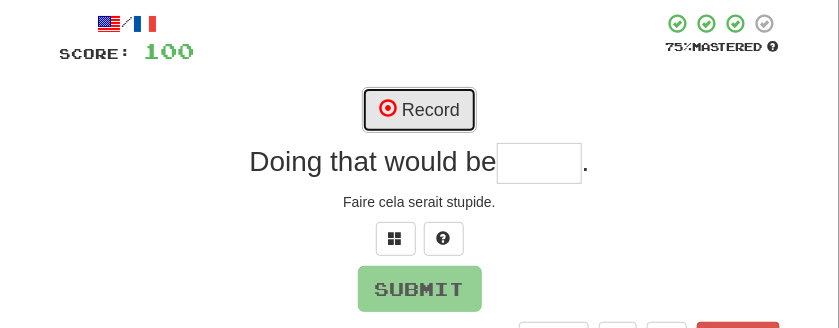 click on "Record" at bounding box center [419, 110] 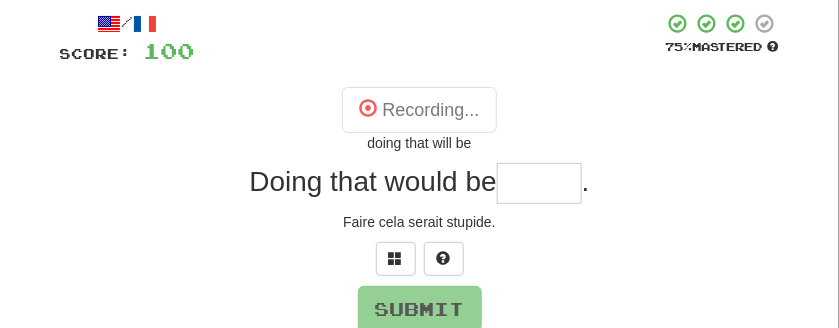 type on "******" 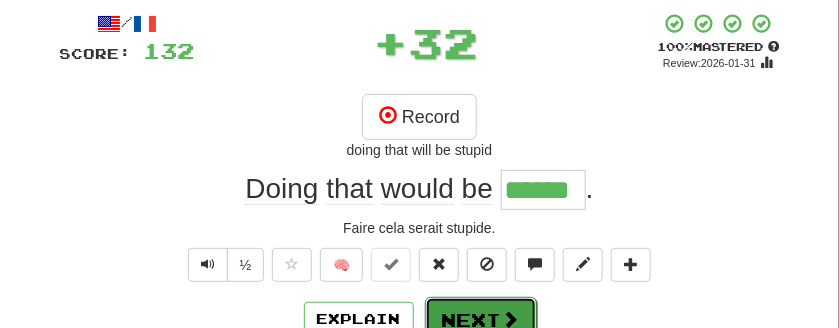 click on "Next" at bounding box center (481, 320) 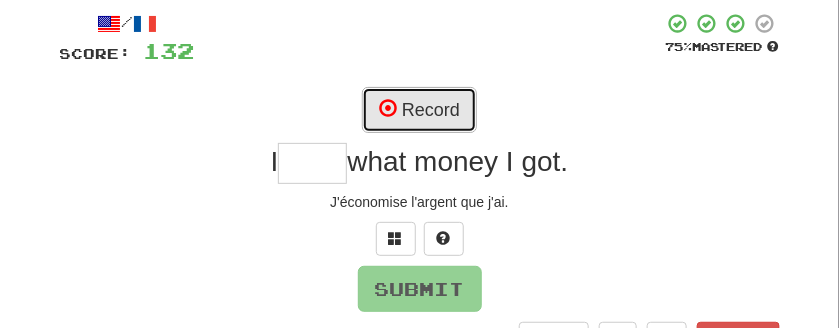 click on "Record" at bounding box center (419, 110) 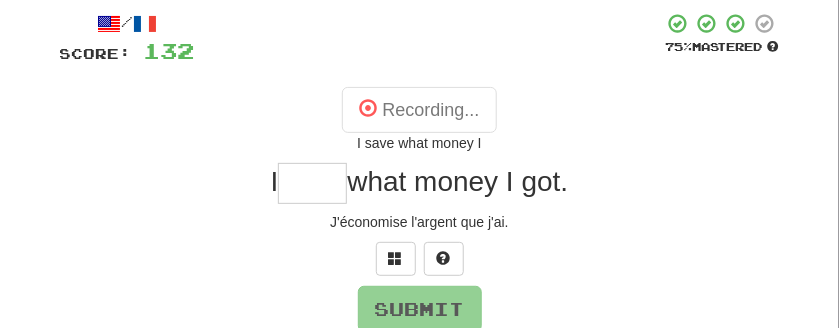 type on "****" 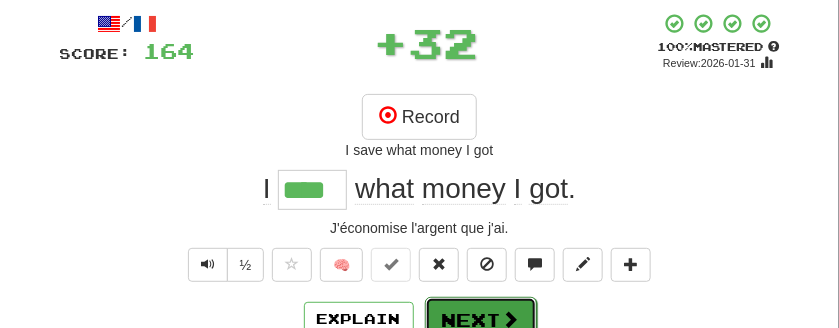 click on "Next" at bounding box center (481, 320) 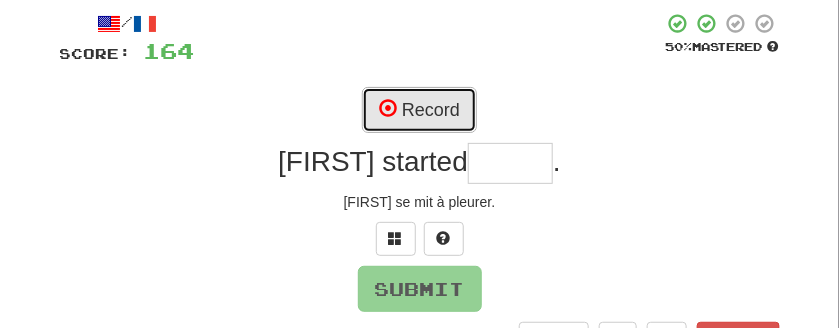 click on "Record" at bounding box center (419, 110) 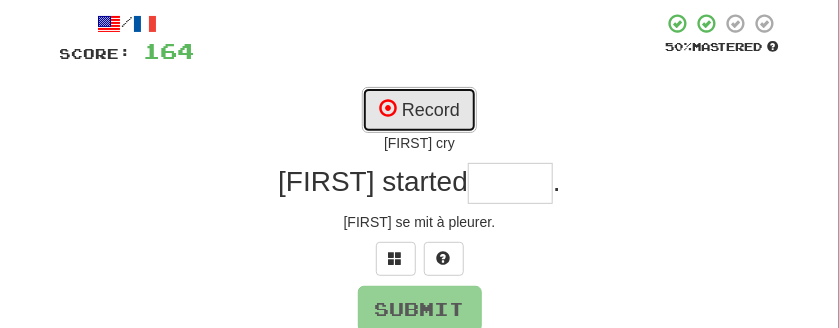 click on "Record" at bounding box center (419, 110) 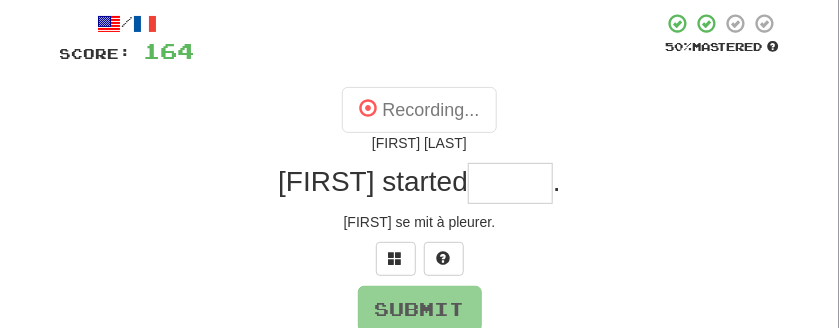 type on "******" 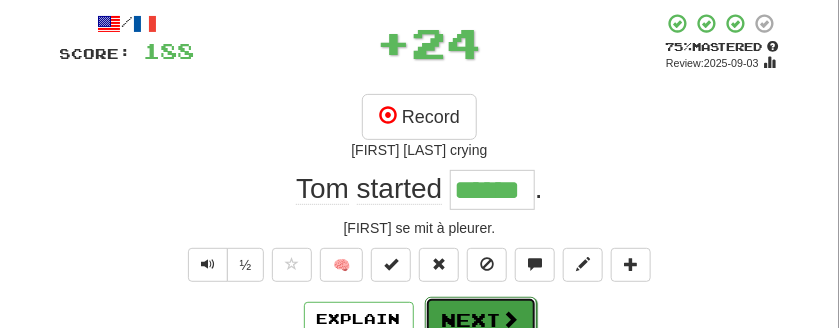 click on "Next" at bounding box center [481, 320] 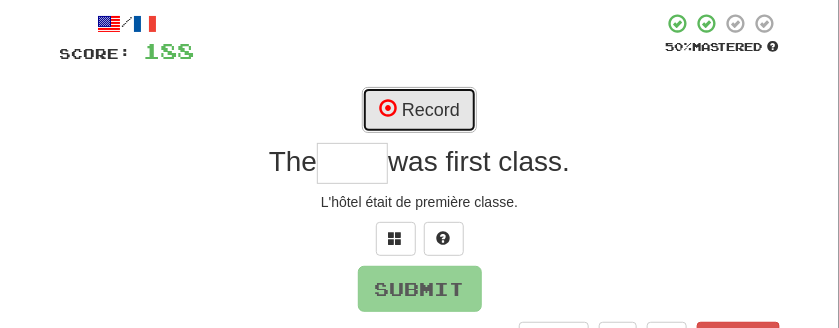 click on "Record" at bounding box center (419, 110) 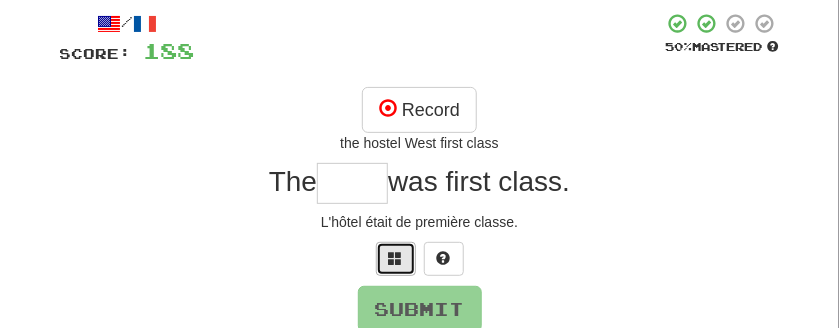 click at bounding box center [396, 258] 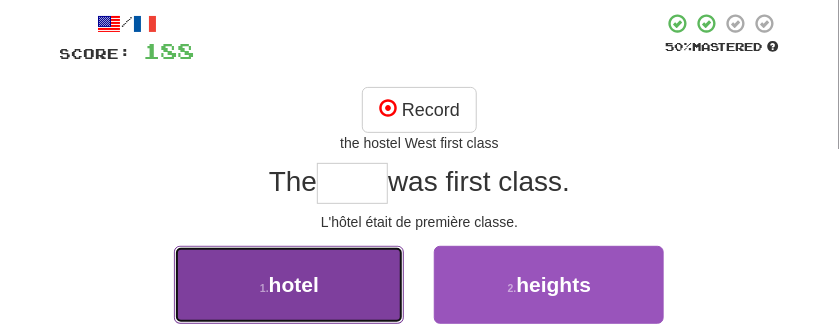 click on "1 .  hotel" at bounding box center (289, 285) 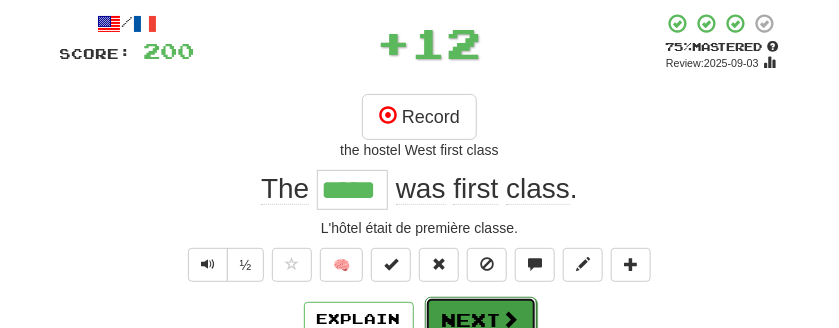 click on "Next" at bounding box center (481, 320) 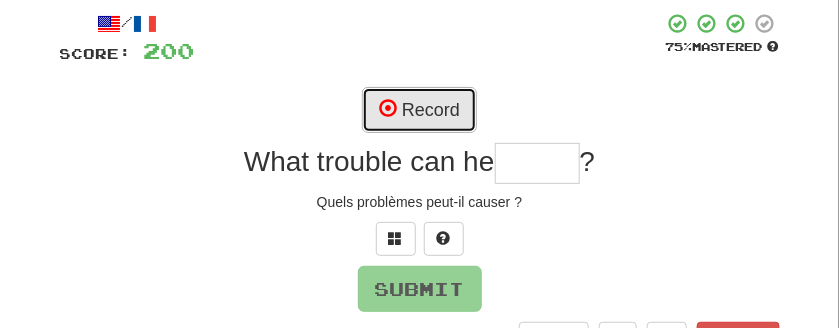 click on "Record" at bounding box center [419, 110] 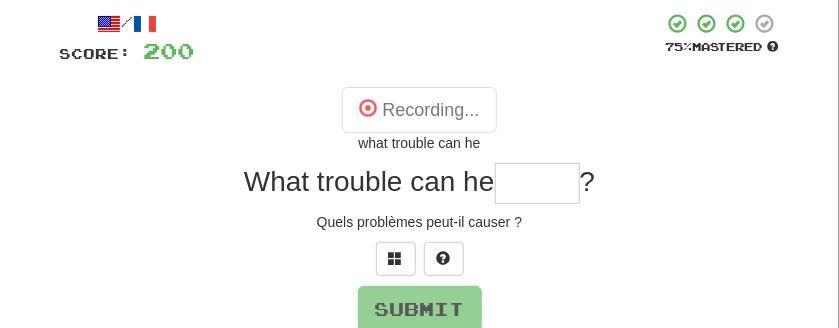 type on "*****" 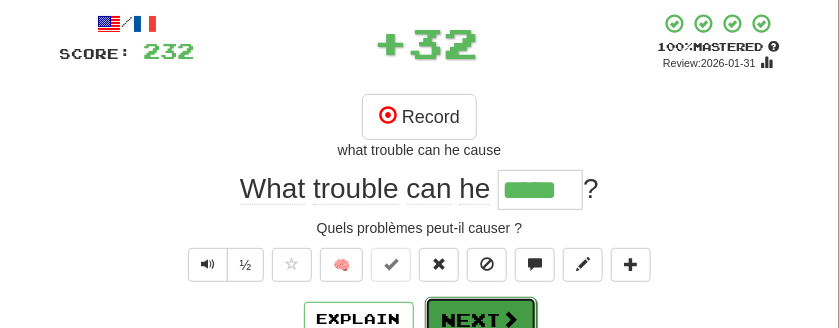 click on "Next" at bounding box center (481, 320) 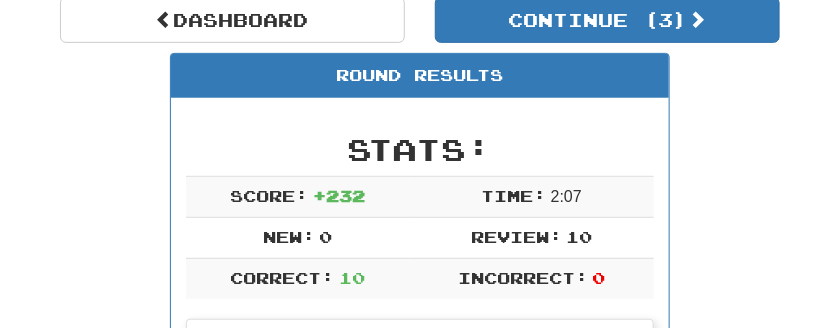 scroll, scrollTop: 194, scrollLeft: 0, axis: vertical 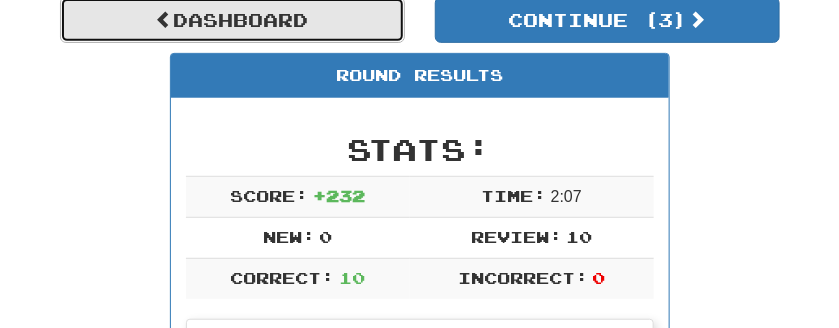click on "Dashboard" at bounding box center (232, 20) 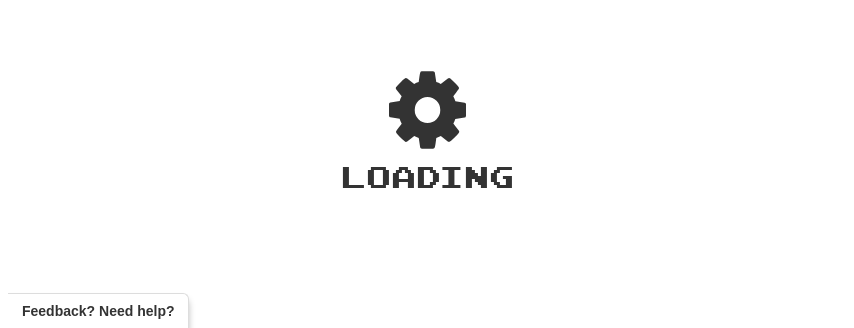 scroll, scrollTop: 0, scrollLeft: 0, axis: both 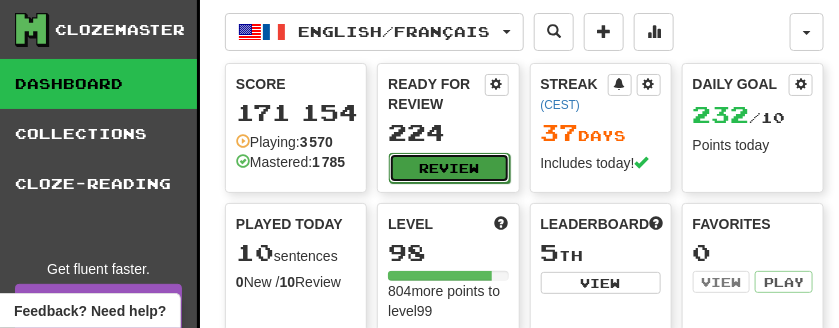 click on "Review" at bounding box center [449, 168] 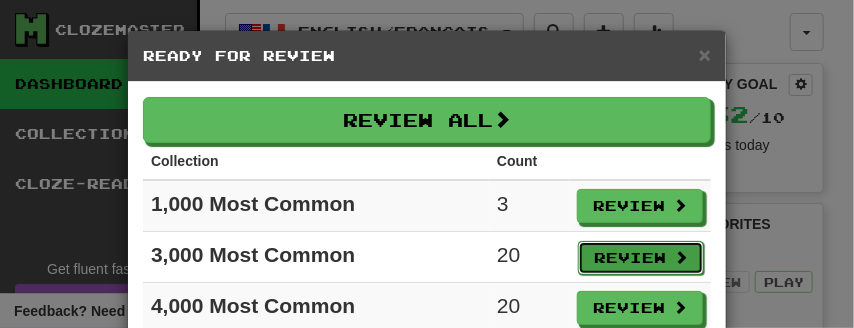 click on "Review" at bounding box center [641, 258] 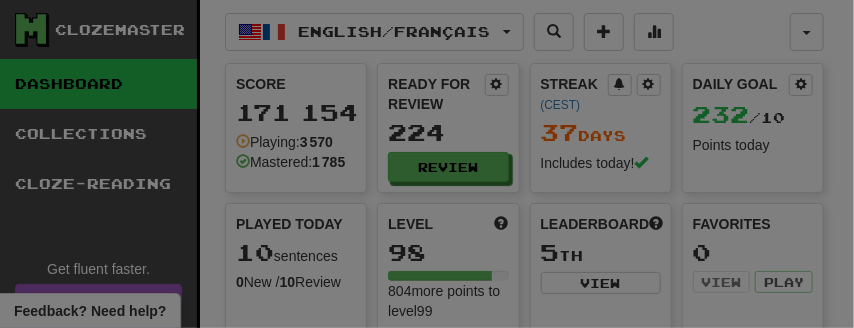 select on "**" 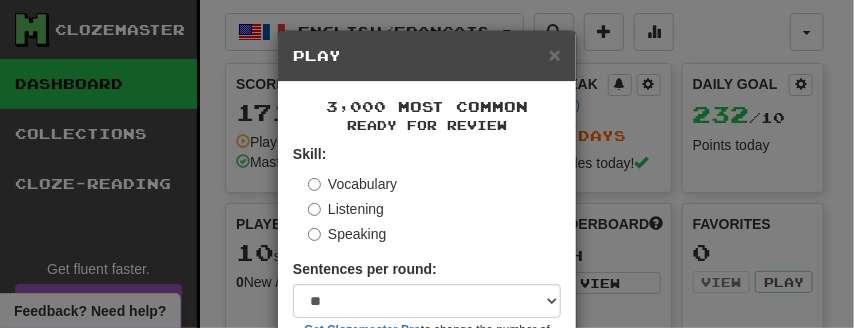 click on "Listening" at bounding box center [346, 209] 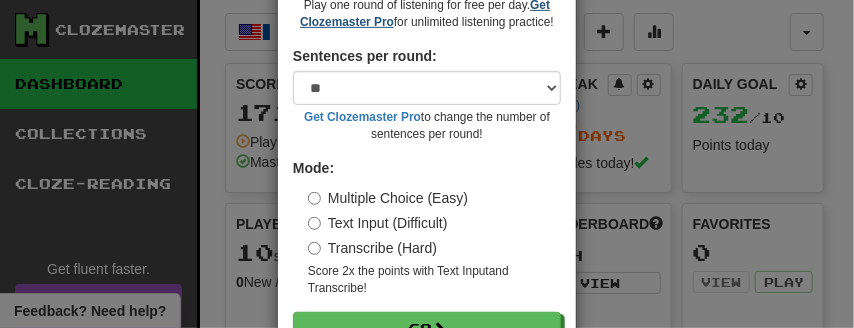 scroll, scrollTop: 320, scrollLeft: 0, axis: vertical 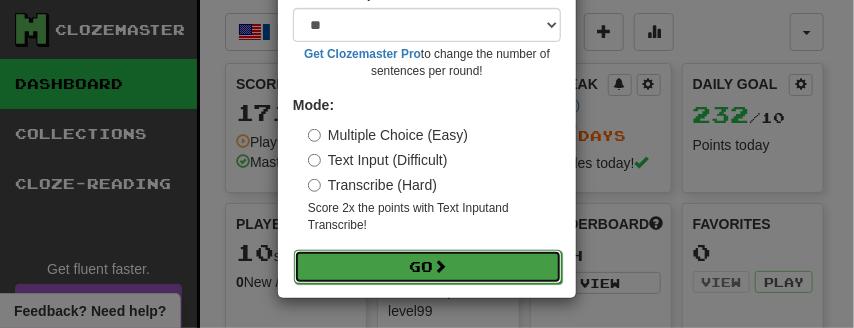 click on "Go" at bounding box center (428, 267) 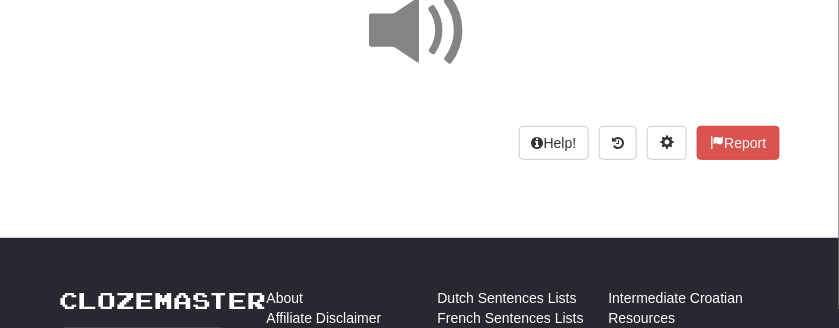 scroll, scrollTop: 100, scrollLeft: 0, axis: vertical 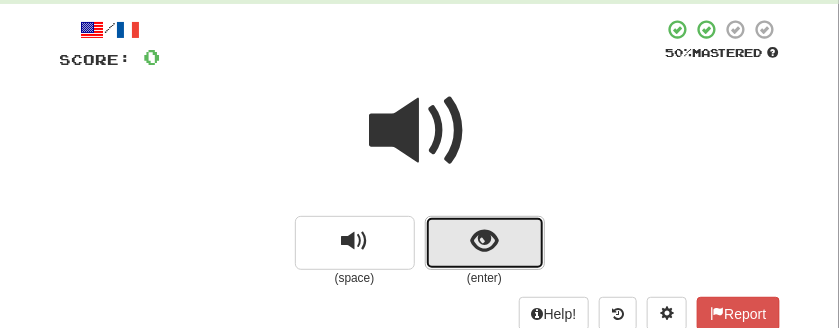 click at bounding box center (485, 243) 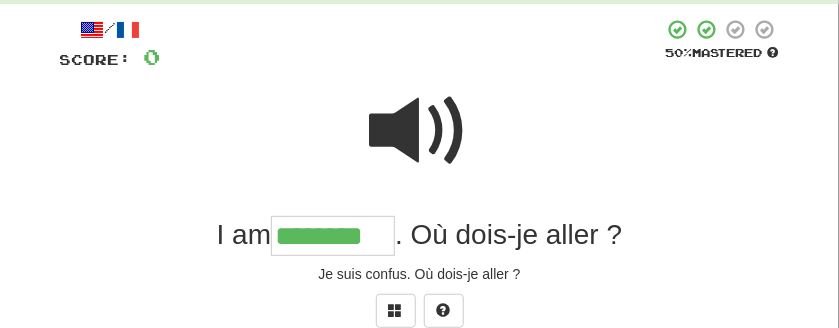type on "********" 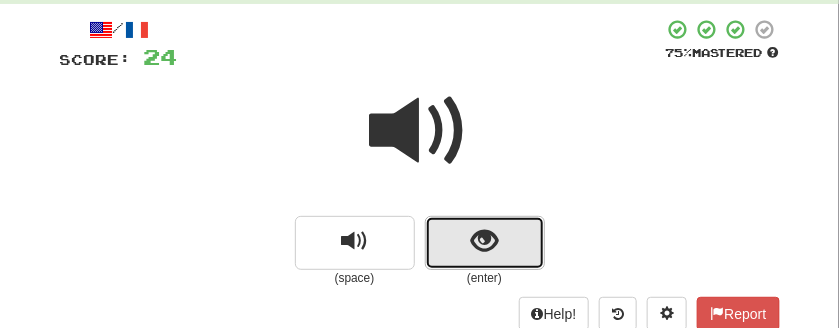 click at bounding box center [485, 243] 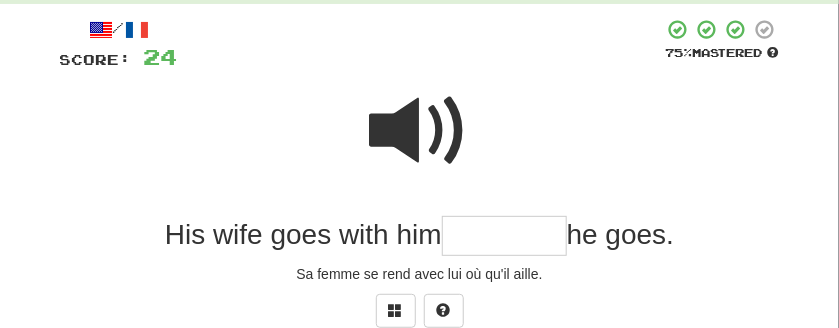 click at bounding box center (420, 131) 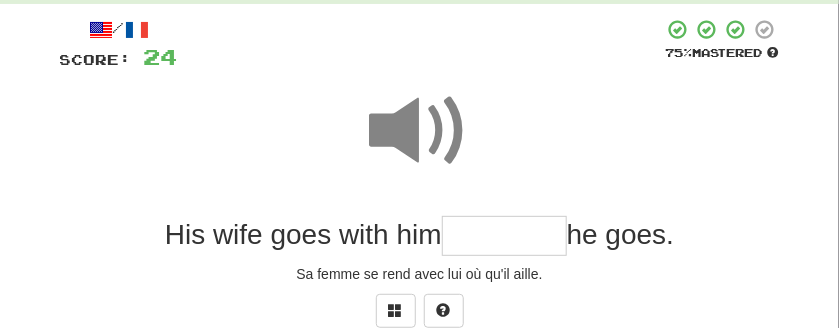 click at bounding box center [504, 236] 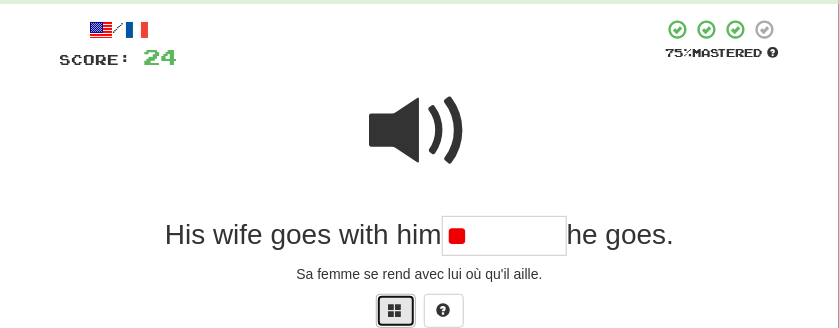 click at bounding box center (396, 310) 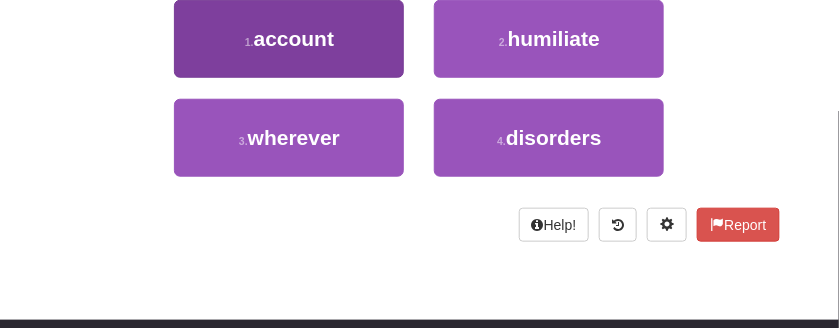 scroll, scrollTop: 400, scrollLeft: 0, axis: vertical 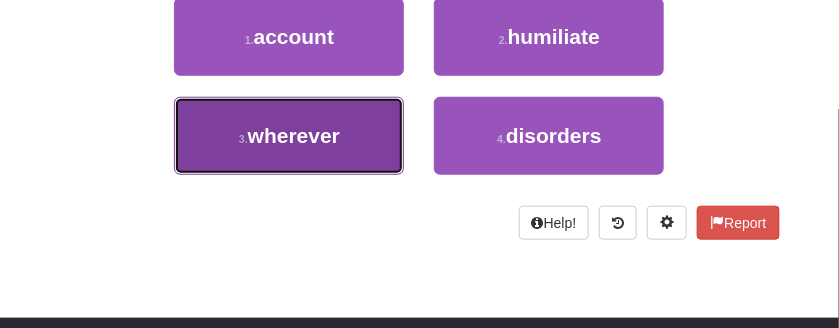 click on "3 .  wherever" at bounding box center [289, 136] 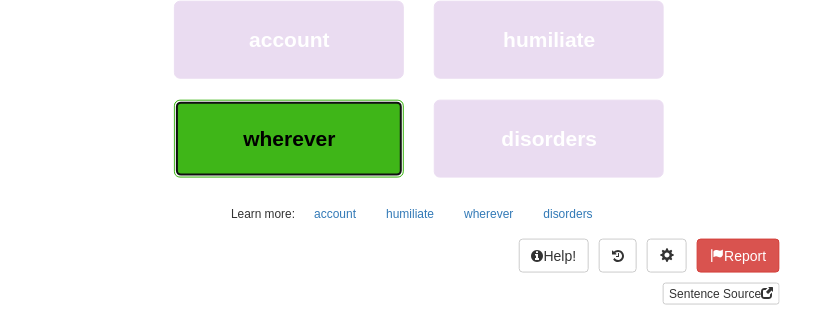 scroll, scrollTop: 208, scrollLeft: 0, axis: vertical 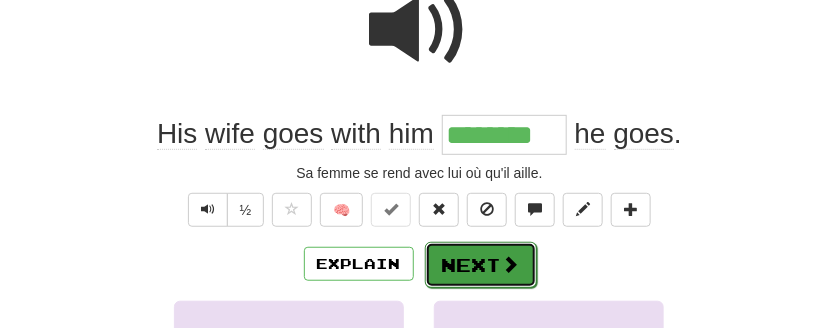 click at bounding box center (511, 264) 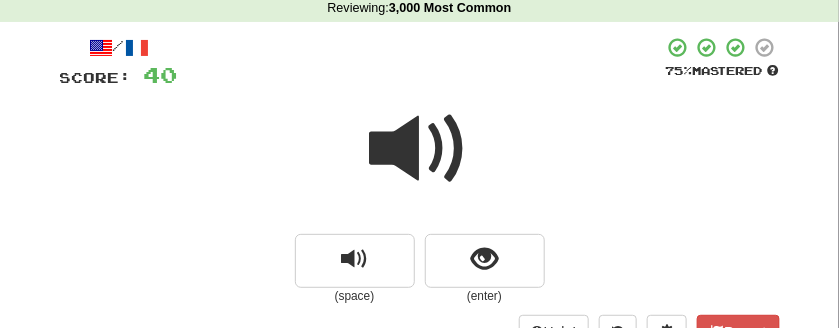 scroll, scrollTop: 108, scrollLeft: 0, axis: vertical 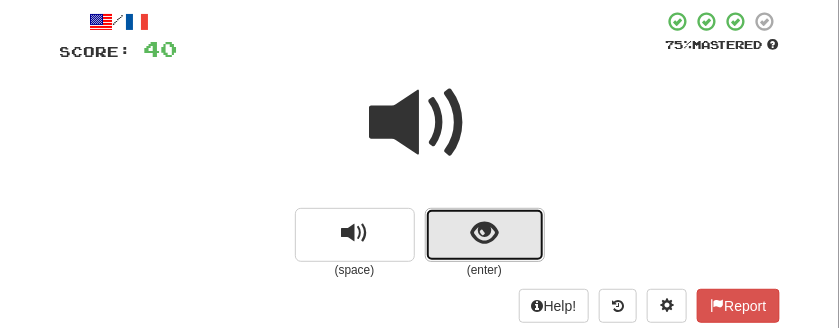 click at bounding box center (485, 235) 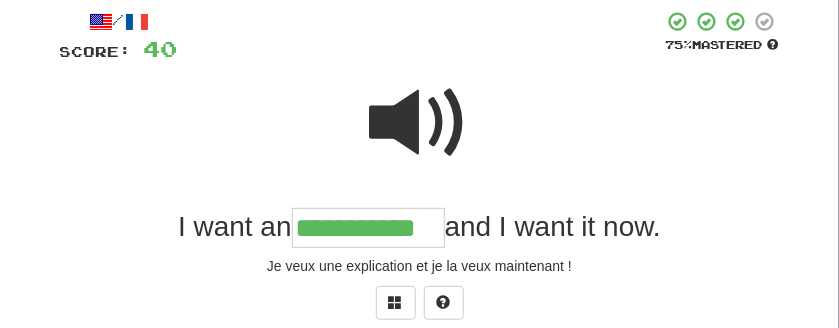type on "**********" 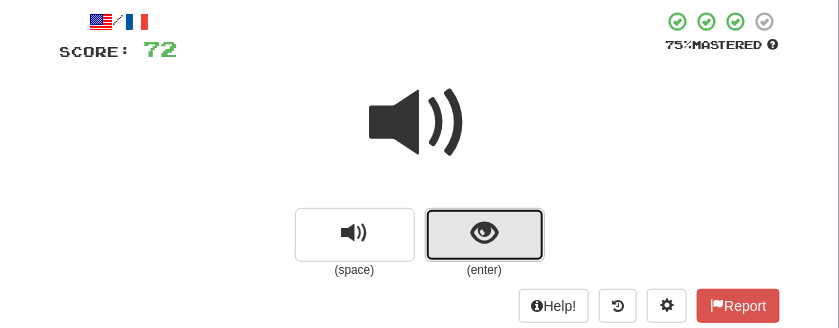 click at bounding box center (485, 235) 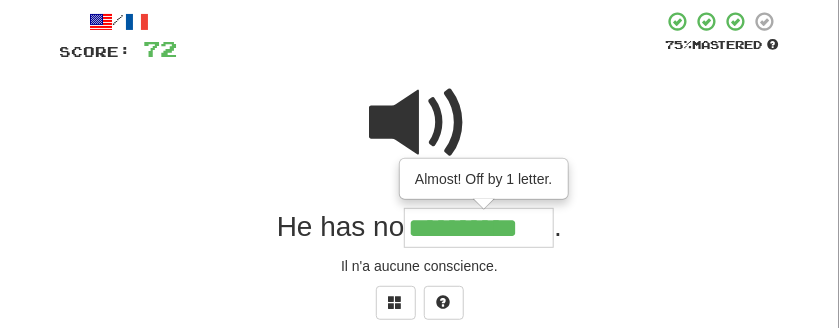 type on "**********" 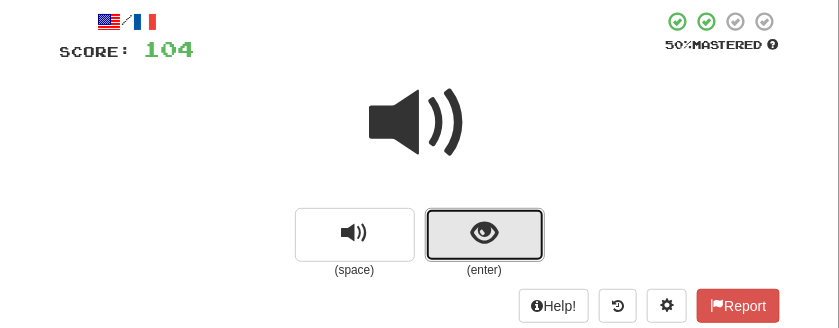 click at bounding box center (485, 235) 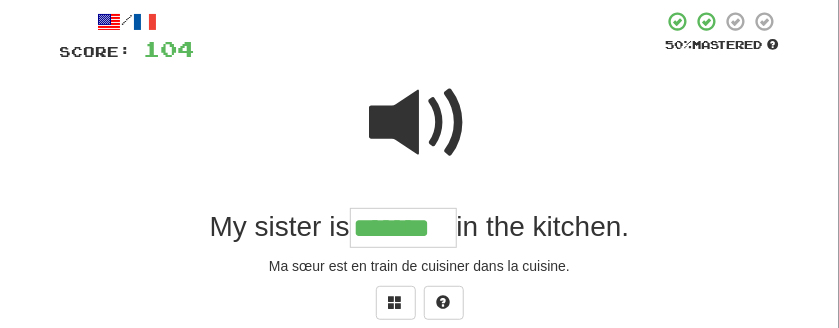 type on "*******" 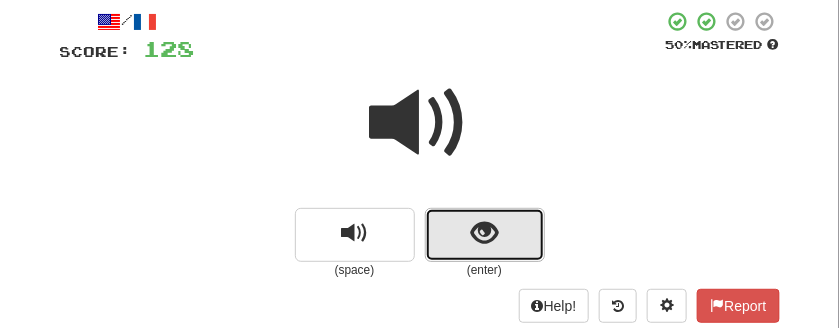 click at bounding box center (485, 235) 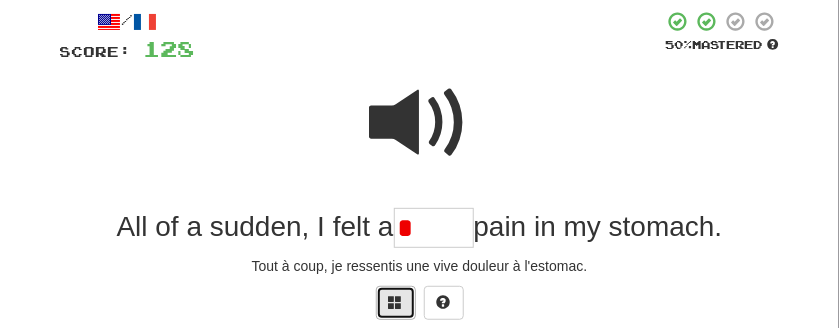 click at bounding box center [396, 302] 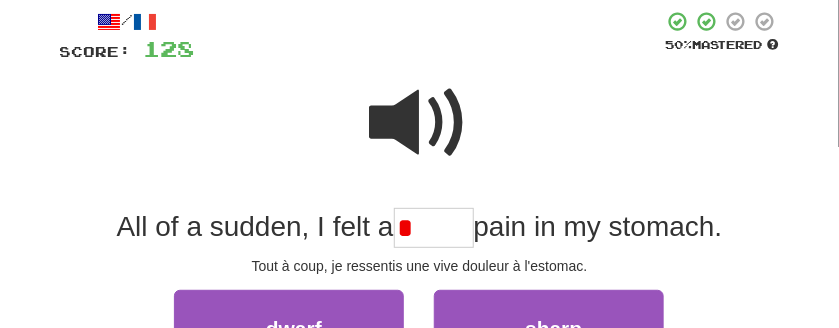 scroll, scrollTop: 308, scrollLeft: 0, axis: vertical 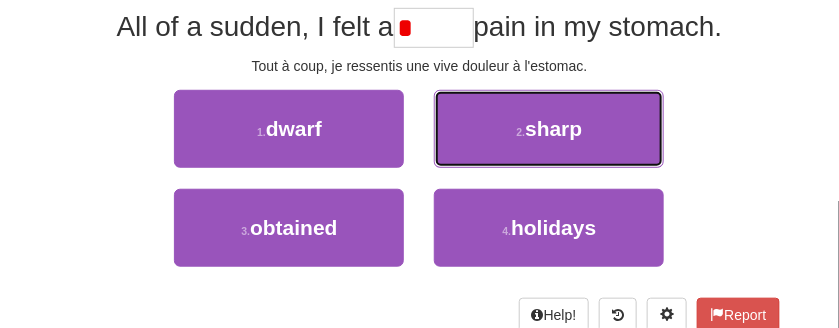 click on "2 .  sharp" at bounding box center (549, 129) 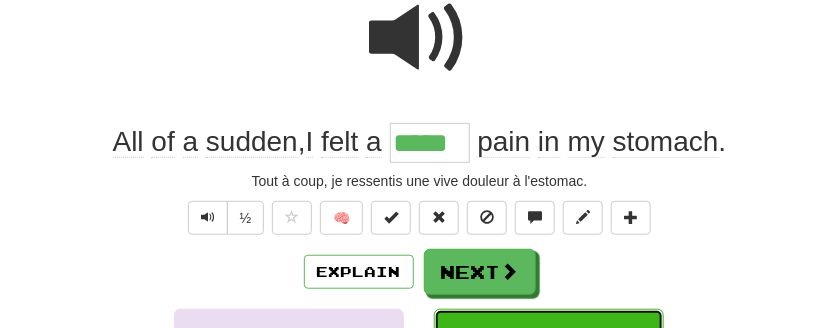 scroll, scrollTop: 214, scrollLeft: 0, axis: vertical 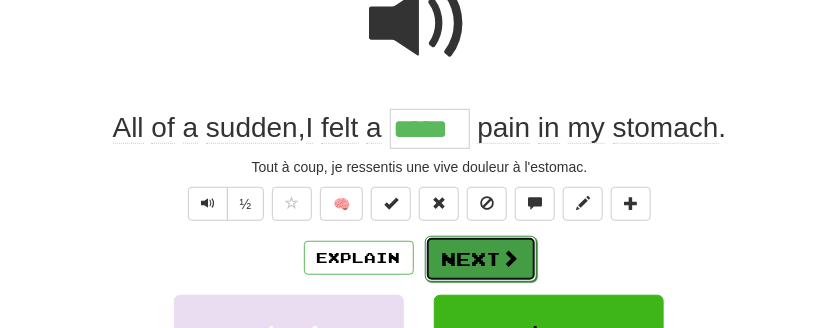 click on "Next" at bounding box center [481, 259] 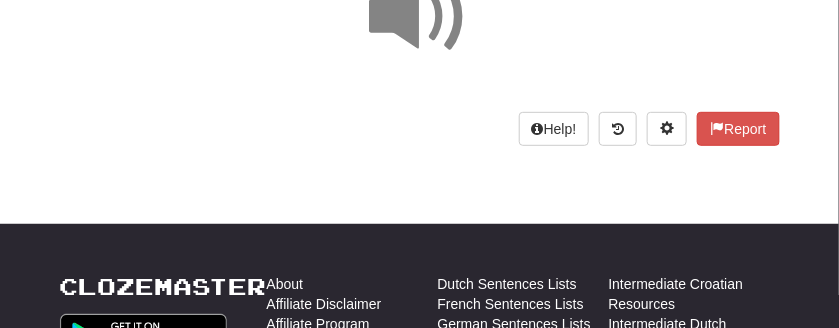 scroll, scrollTop: 114, scrollLeft: 0, axis: vertical 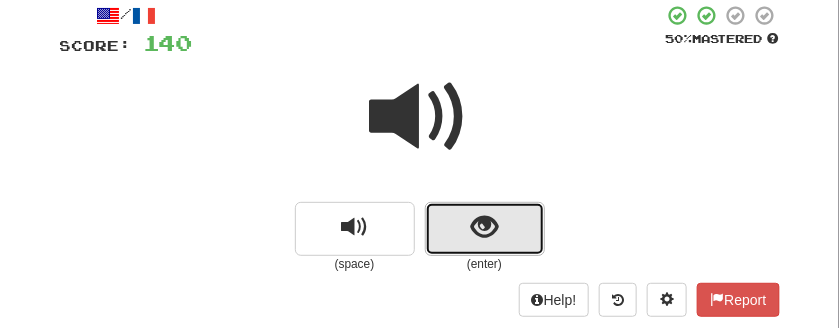 click at bounding box center [485, 229] 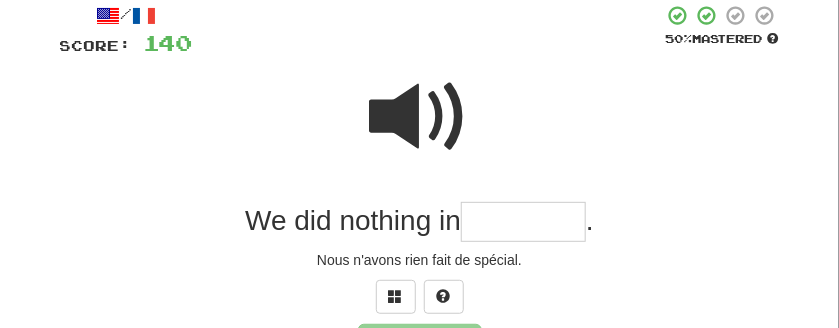 click at bounding box center (420, 117) 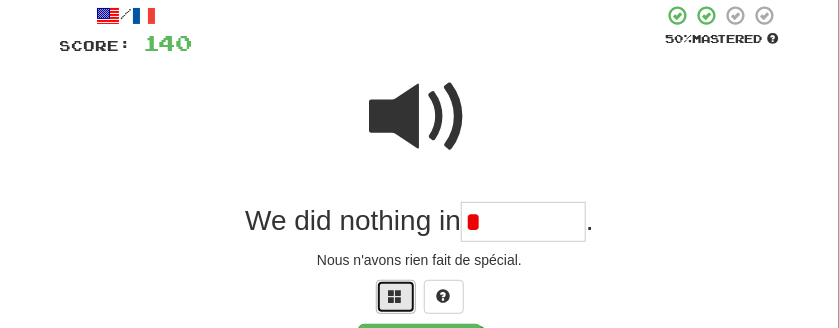 click at bounding box center (396, 296) 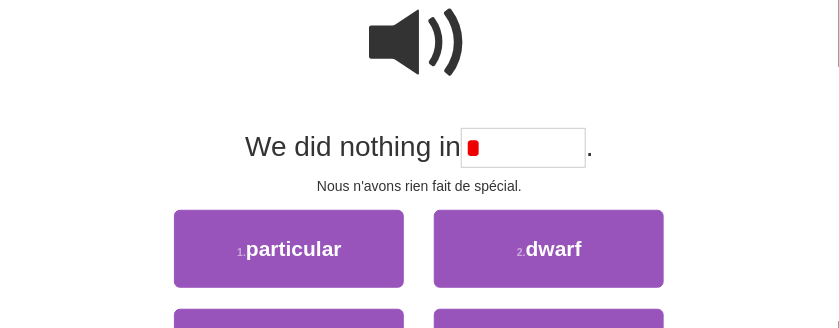 scroll, scrollTop: 214, scrollLeft: 0, axis: vertical 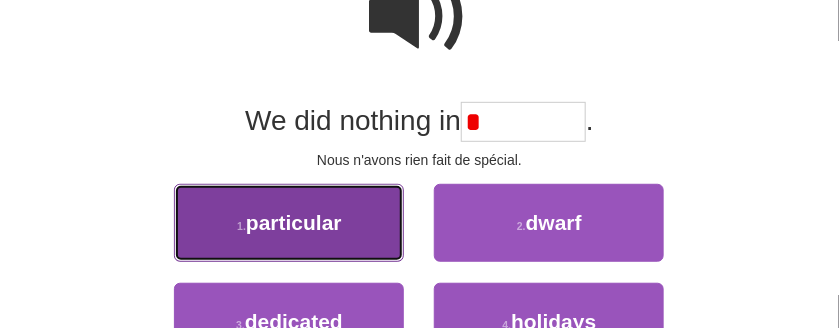 click on "1 .  particular" at bounding box center (289, 223) 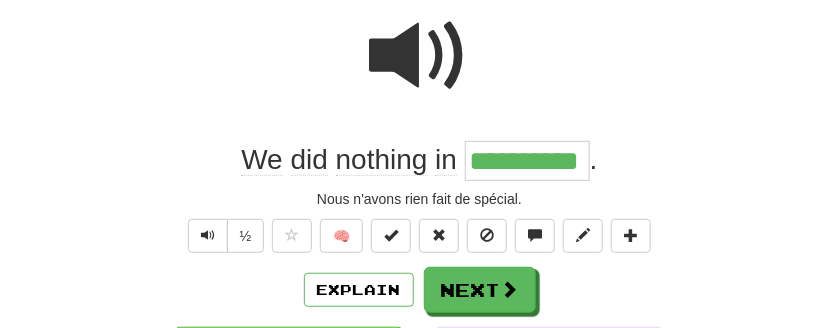 scroll, scrollTop: 220, scrollLeft: 0, axis: vertical 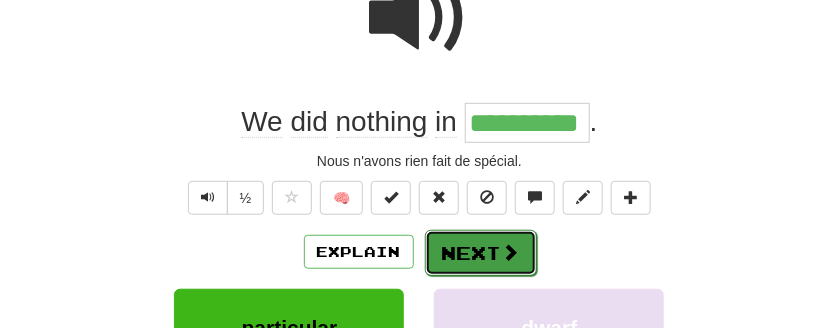 click on "Next" at bounding box center [481, 253] 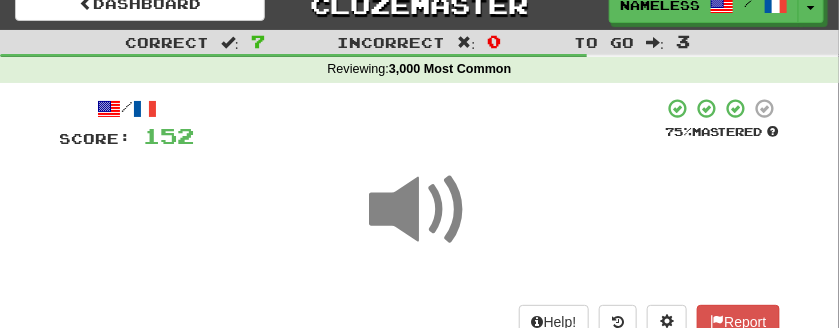 scroll, scrollTop: 20, scrollLeft: 0, axis: vertical 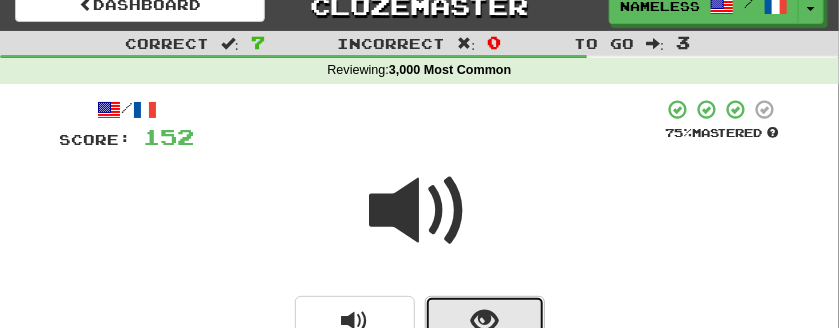 click at bounding box center [485, 323] 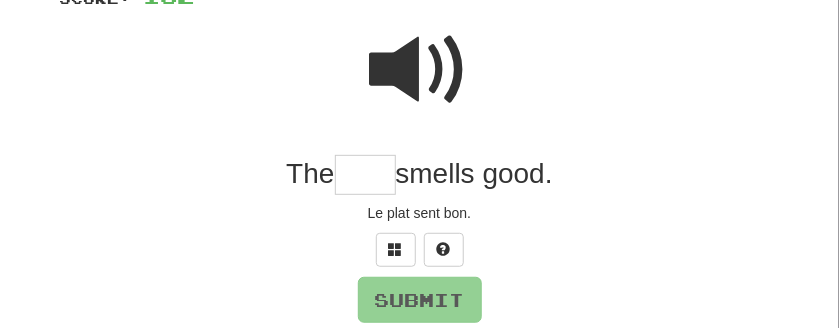 scroll, scrollTop: 228, scrollLeft: 0, axis: vertical 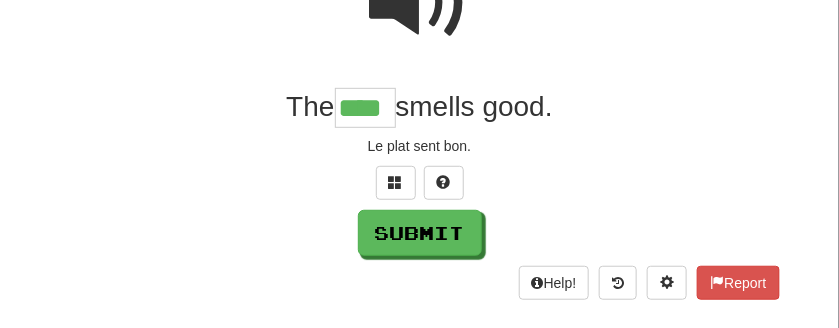 type on "****" 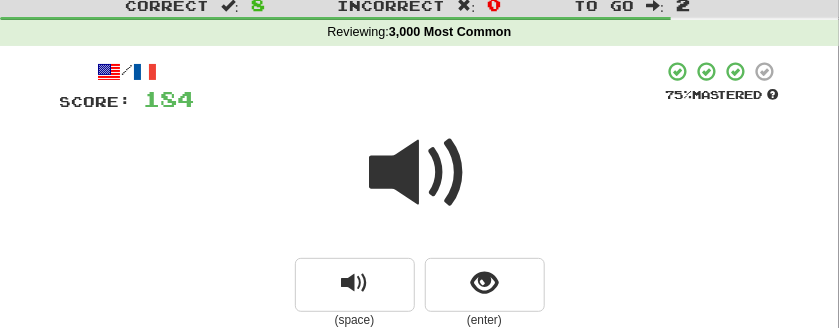 scroll, scrollTop: 129, scrollLeft: 0, axis: vertical 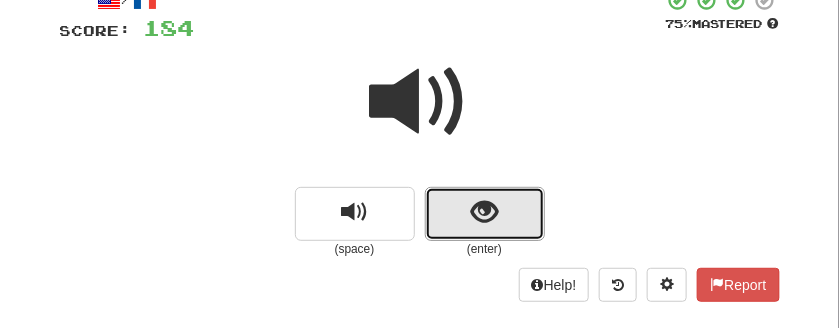 click at bounding box center [485, 214] 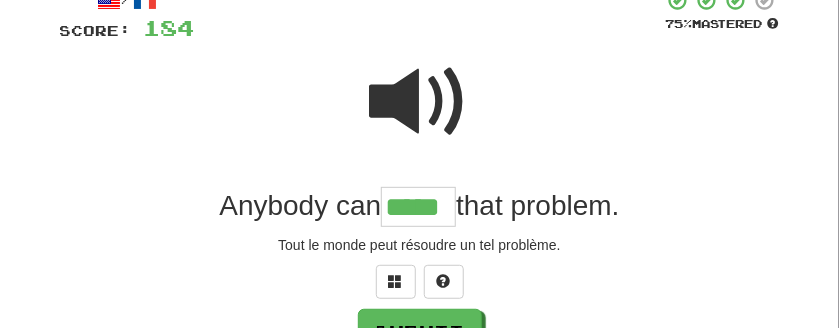 type on "*****" 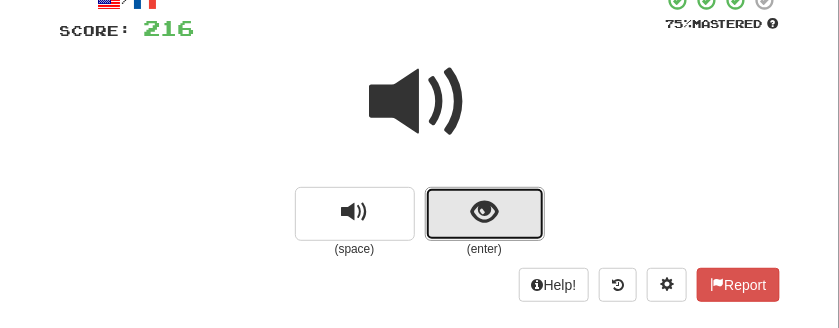 click at bounding box center (485, 214) 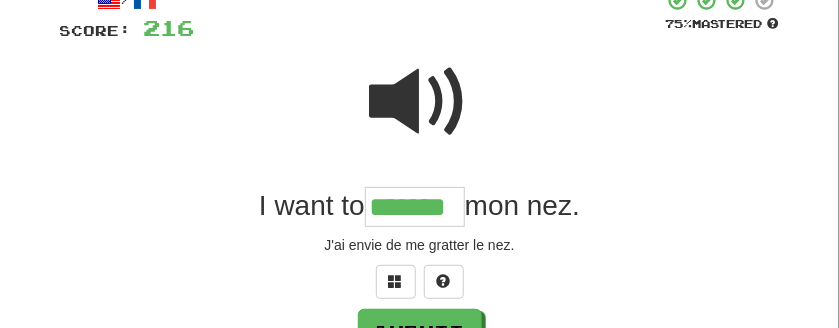 type on "*******" 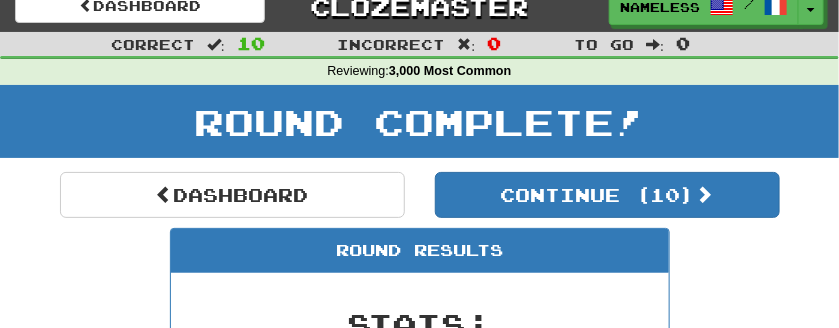 scroll, scrollTop: 17, scrollLeft: 0, axis: vertical 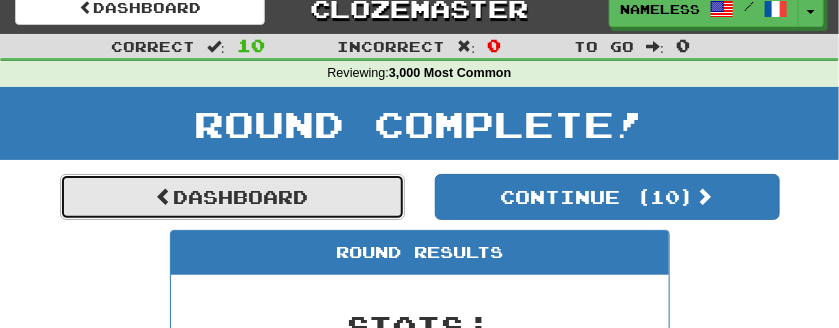 click on "Dashboard" at bounding box center [232, 197] 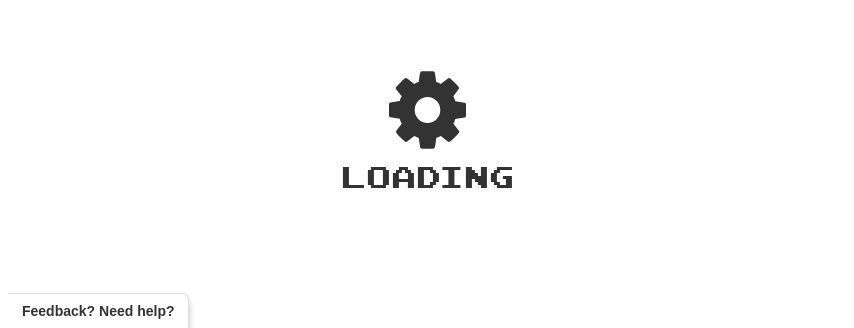 scroll, scrollTop: 0, scrollLeft: 0, axis: both 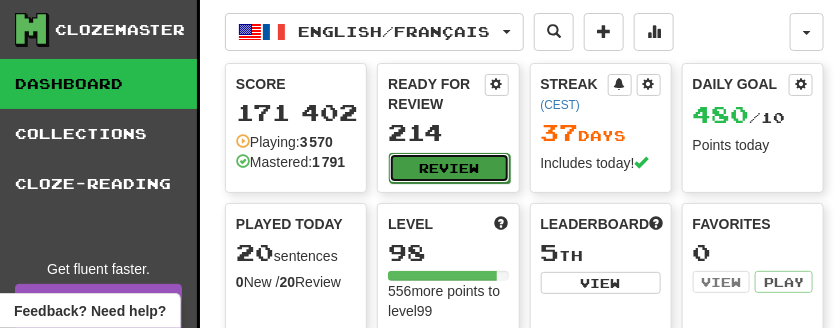 click on "Review" at bounding box center [449, 168] 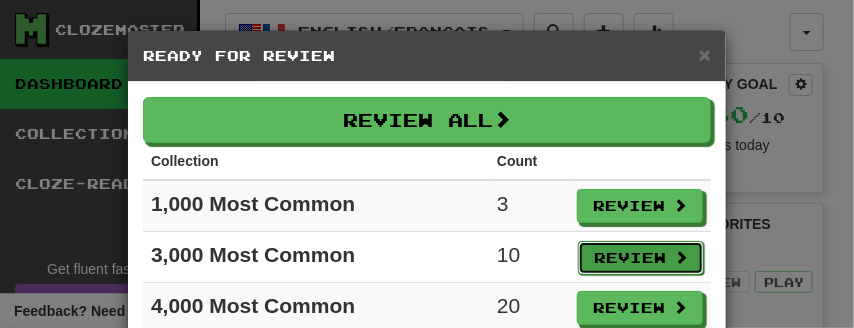 click on "Review" at bounding box center [641, 258] 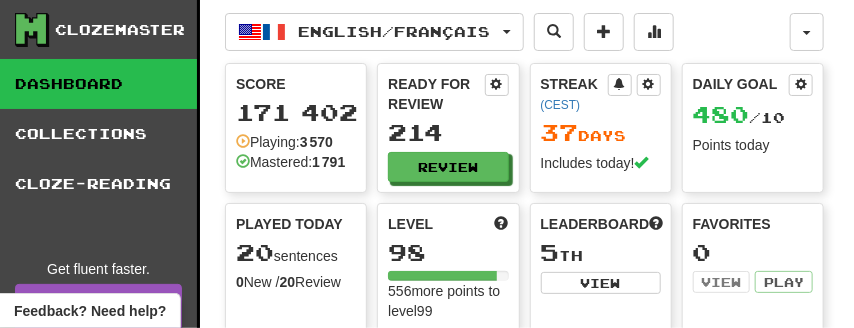 select on "**" 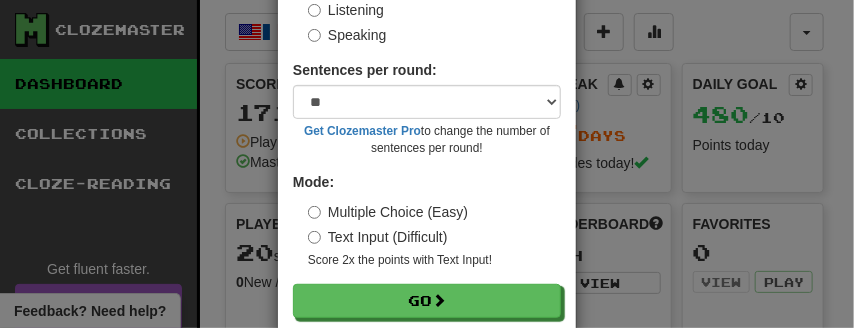 scroll, scrollTop: 200, scrollLeft: 0, axis: vertical 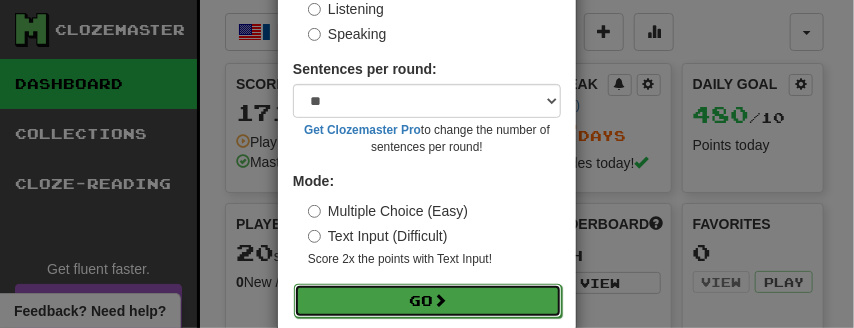 click on "Go" at bounding box center (428, 301) 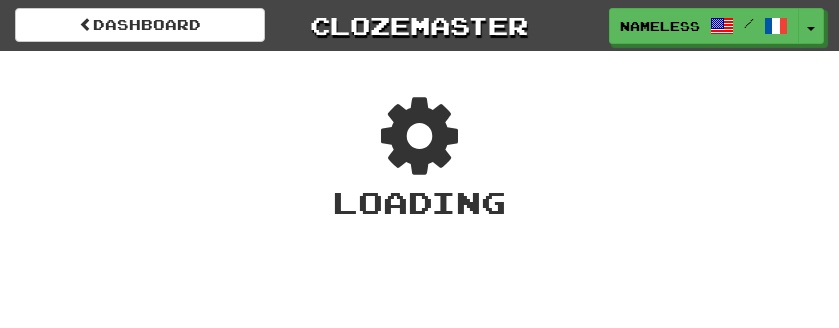 scroll, scrollTop: 0, scrollLeft: 0, axis: both 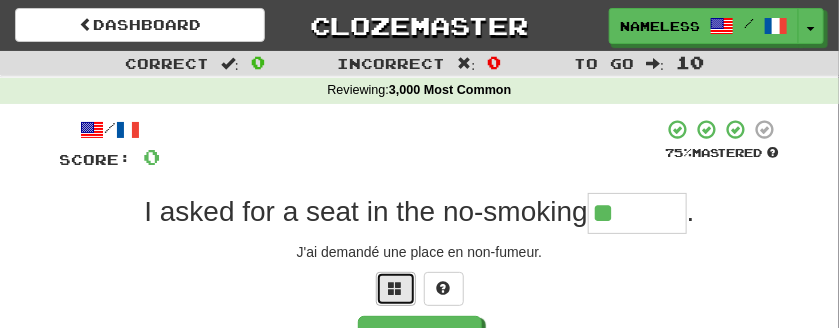 click at bounding box center (396, 288) 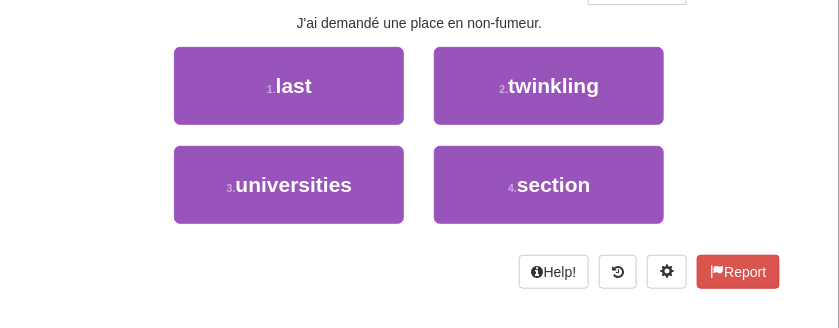 scroll, scrollTop: 300, scrollLeft: 0, axis: vertical 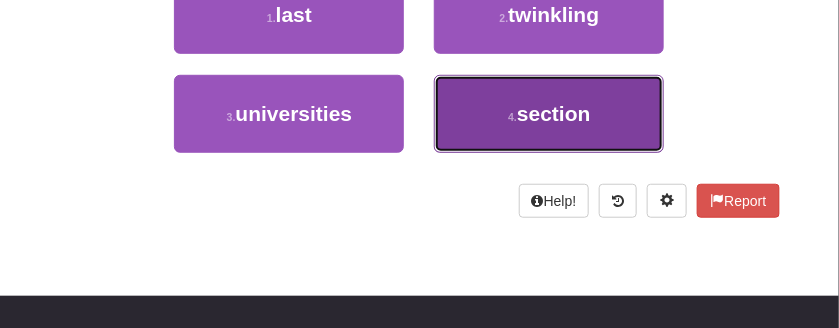 click on "4 . section" at bounding box center (549, 114) 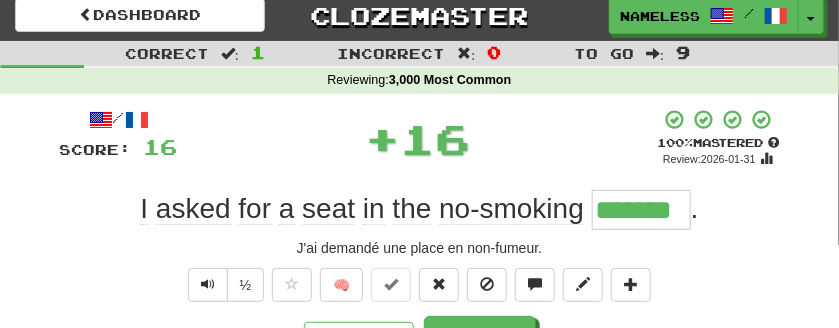scroll, scrollTop: 108, scrollLeft: 0, axis: vertical 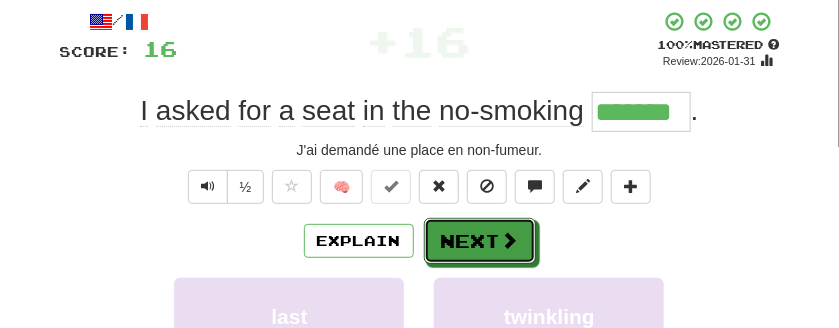 click on "Next" at bounding box center (480, 241) 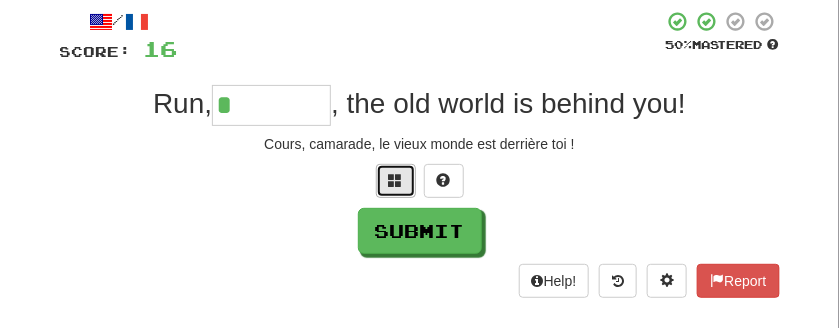 click at bounding box center [396, 180] 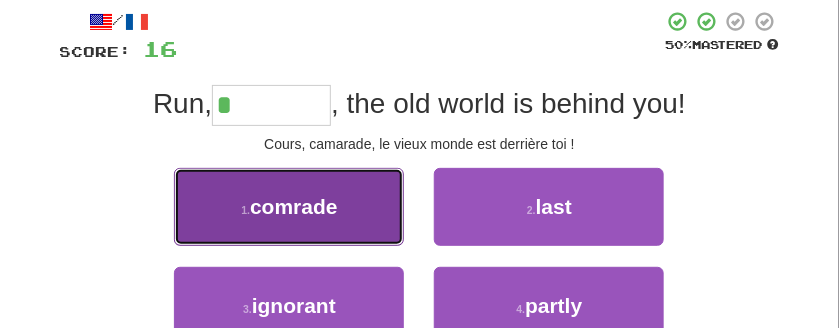 click on "1 .  comrade" at bounding box center [289, 207] 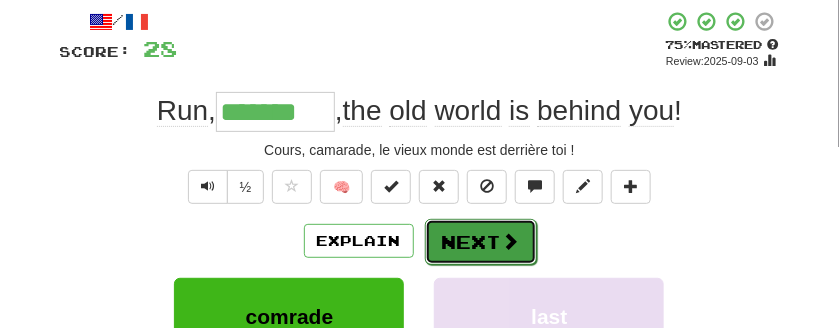 click on "Next" at bounding box center [481, 242] 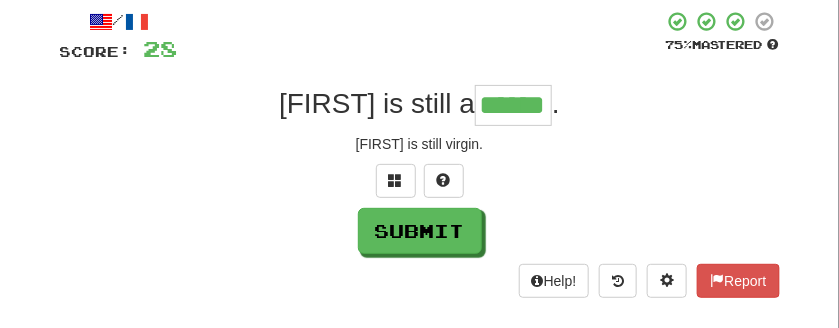 type on "******" 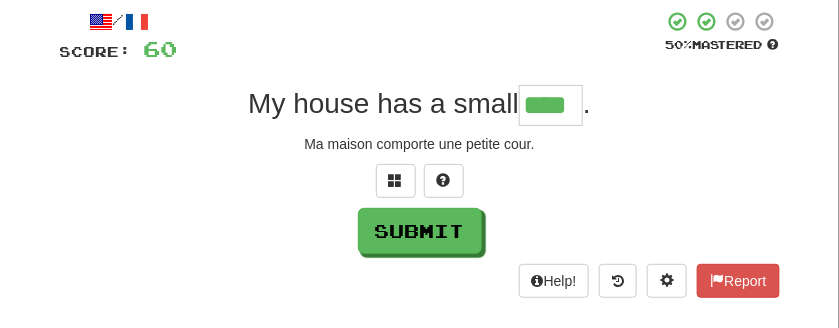 type on "****" 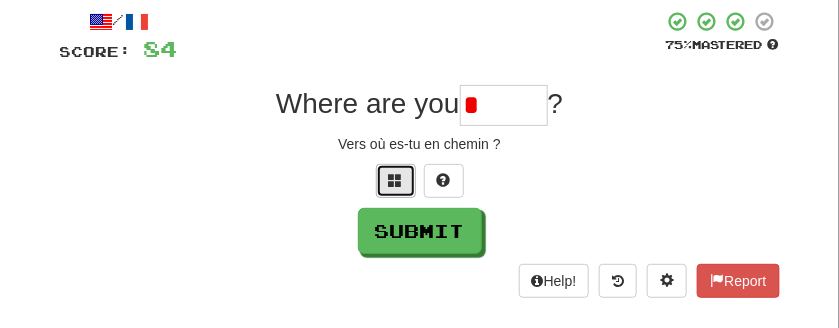 click at bounding box center [396, 180] 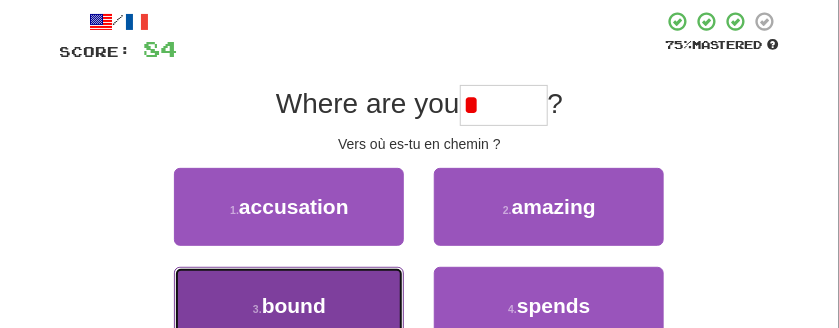 click on "bound" at bounding box center [294, 305] 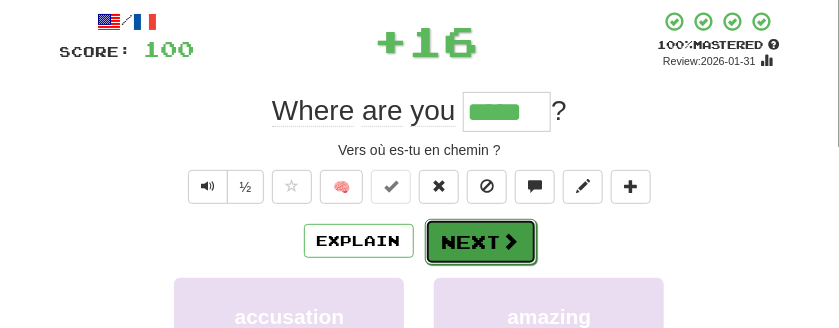 click on "Next" at bounding box center (481, 242) 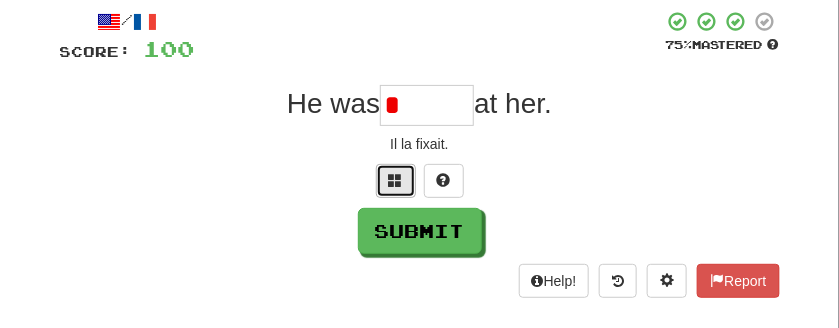 click at bounding box center (396, 180) 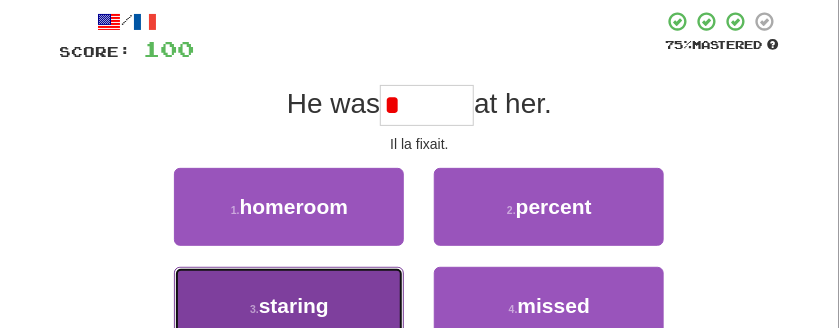 click on "3 .  staring" at bounding box center (289, 306) 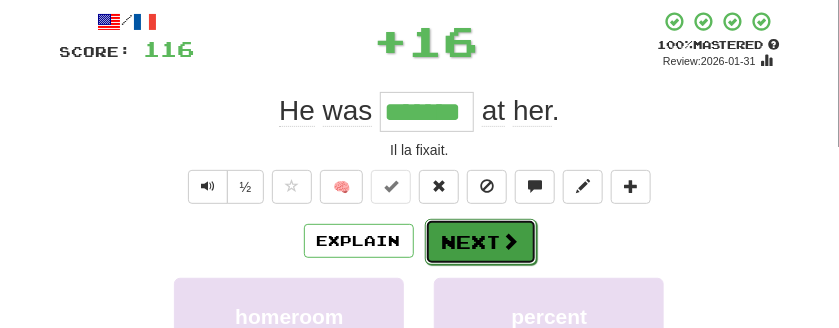 click on "Next" at bounding box center (481, 242) 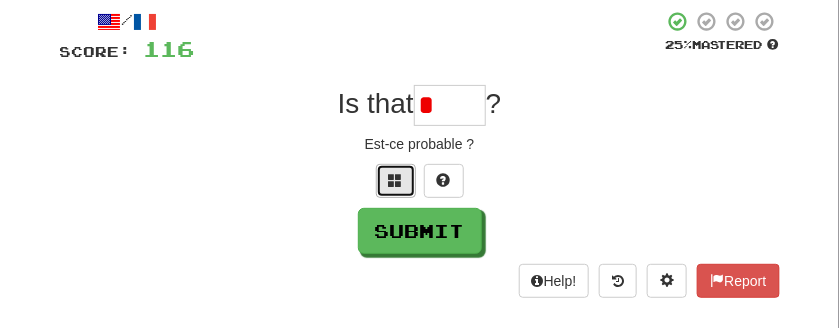 click at bounding box center (396, 180) 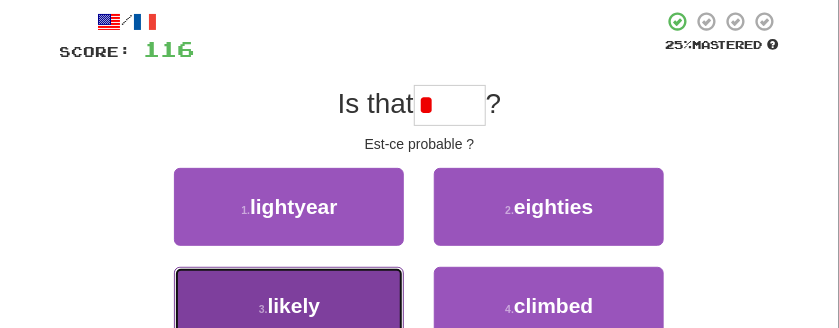 click on "3 .  likely" at bounding box center (289, 306) 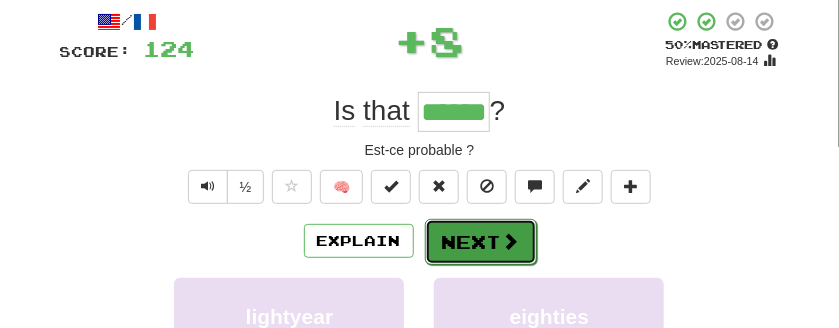 click on "Next" at bounding box center [481, 242] 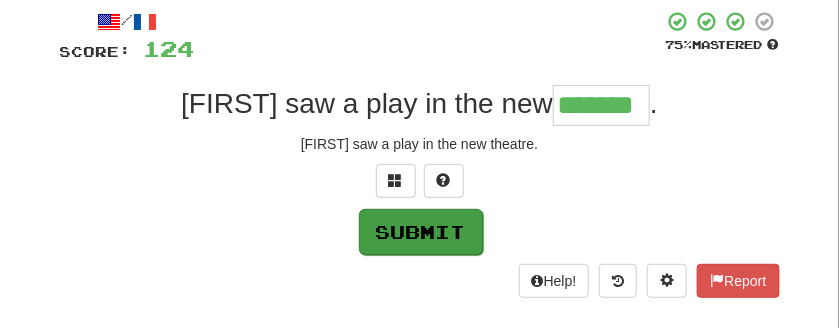 type on "*******" 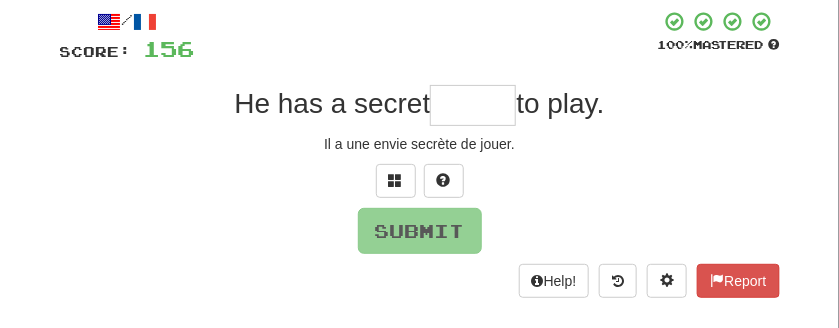 type on "*" 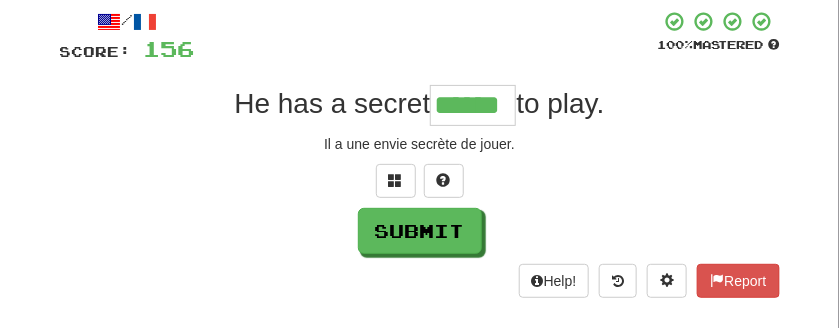 type on "******" 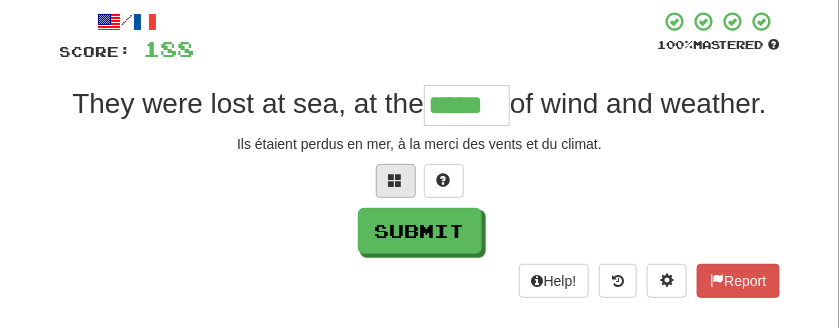 type on "*****" 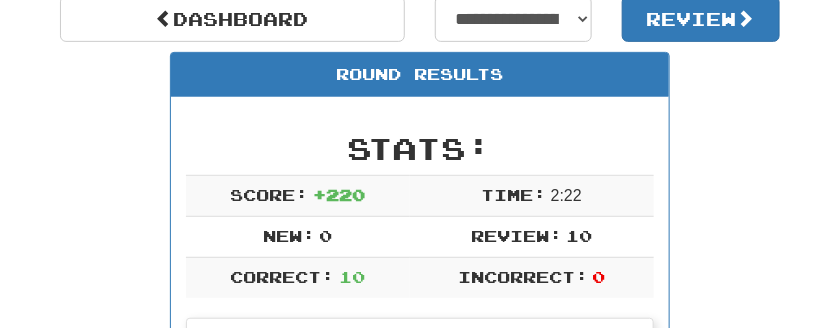 scroll, scrollTop: 196, scrollLeft: 0, axis: vertical 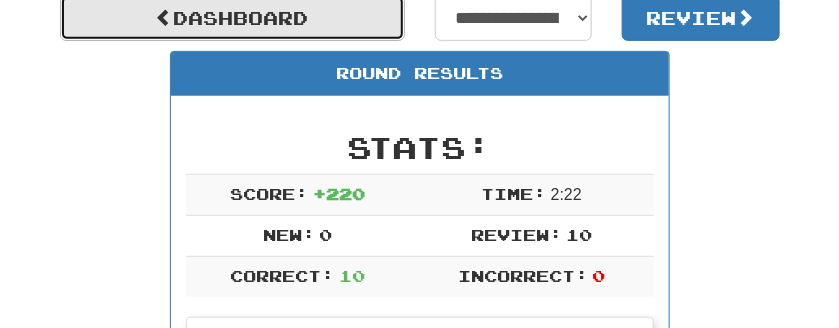 click on "Dashboard" at bounding box center [232, 18] 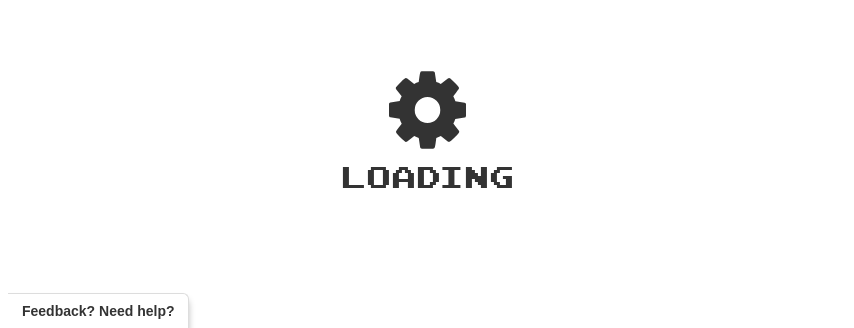 scroll, scrollTop: 0, scrollLeft: 0, axis: both 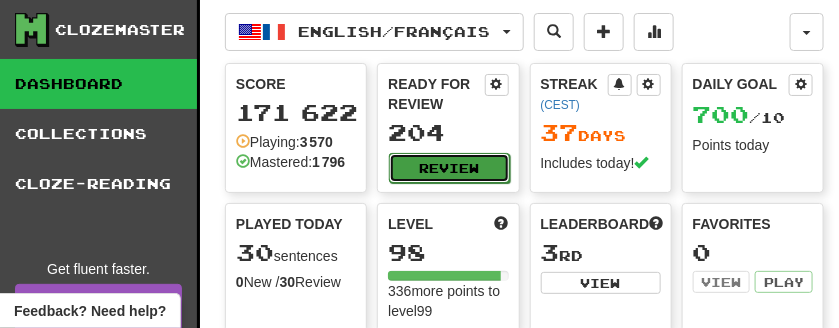 click on "Review" at bounding box center (449, 168) 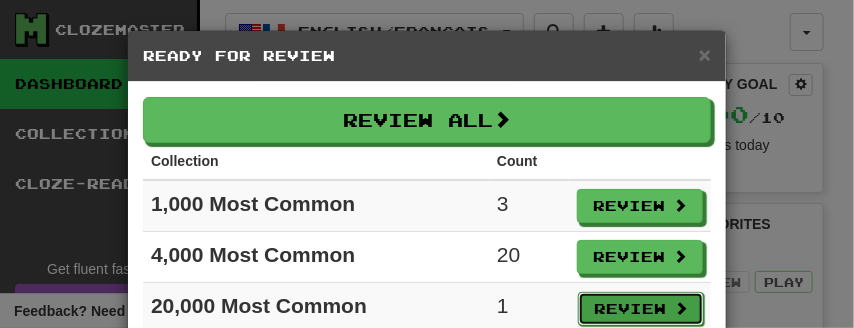 click on "Review" at bounding box center [641, 309] 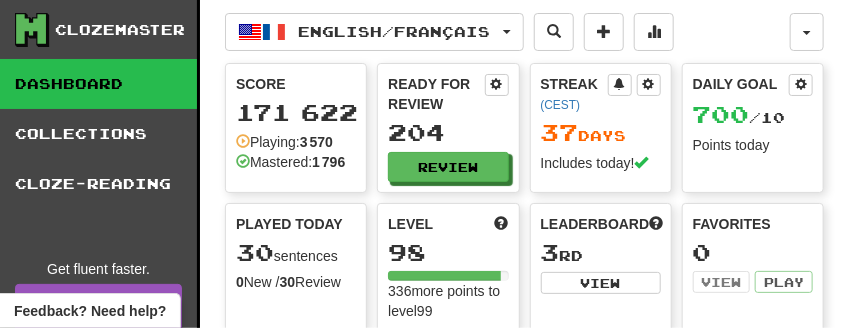 select on "**" 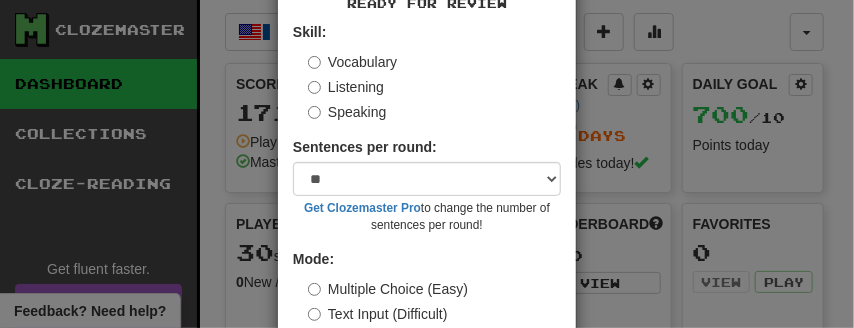 scroll, scrollTop: 233, scrollLeft: 0, axis: vertical 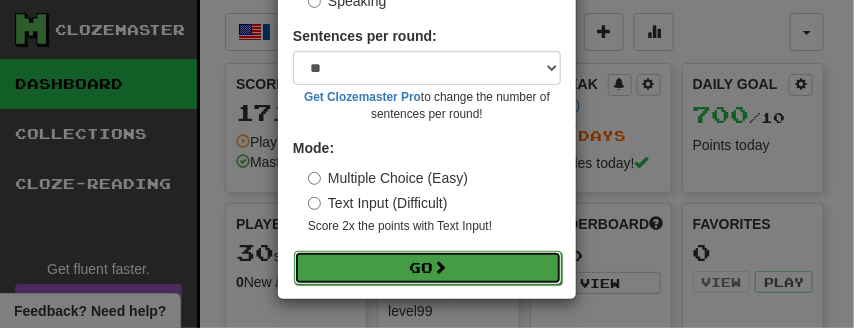 click on "Go" at bounding box center [428, 268] 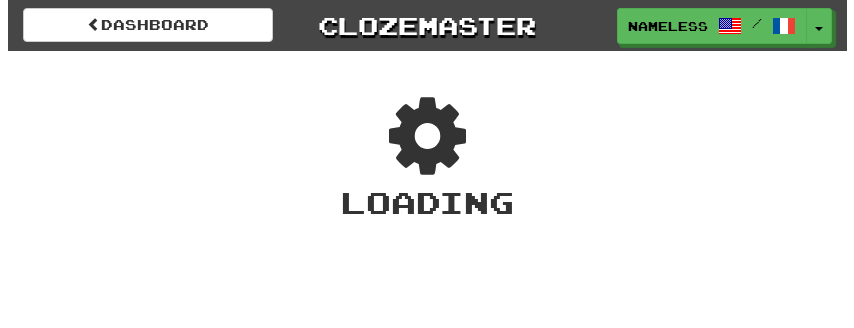 scroll, scrollTop: 0, scrollLeft: 0, axis: both 